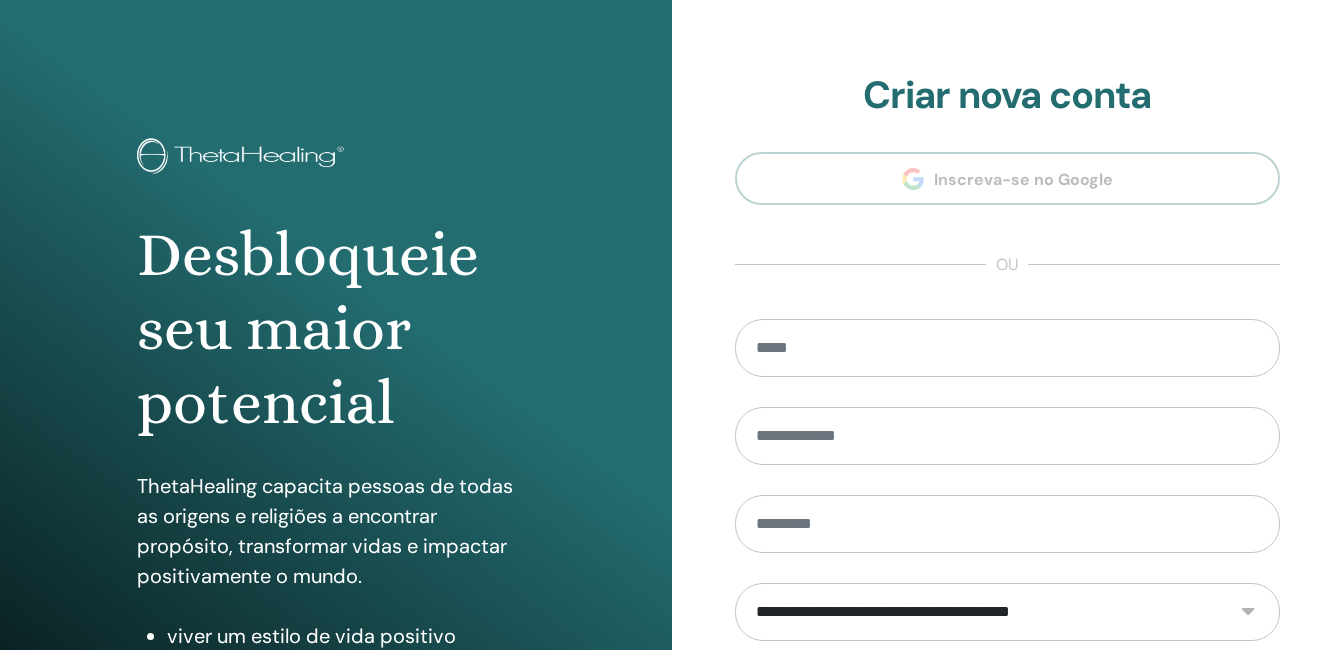 scroll, scrollTop: 0, scrollLeft: 0, axis: both 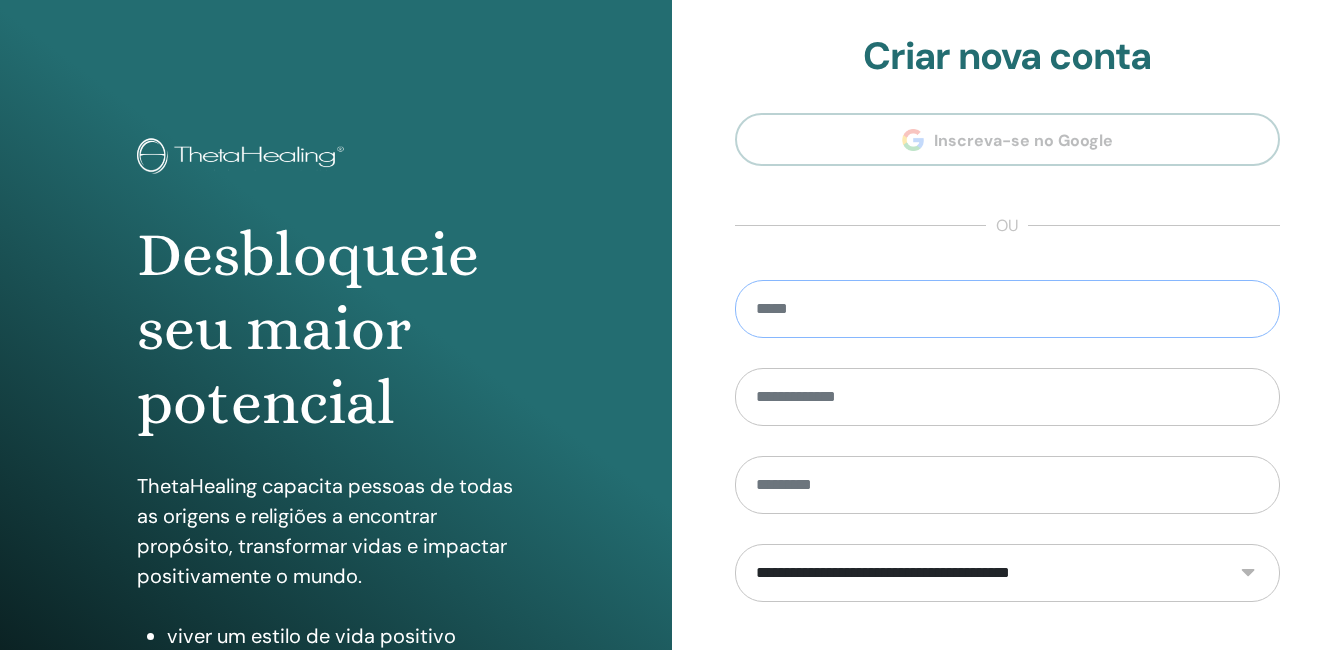 click at bounding box center [1008, 309] 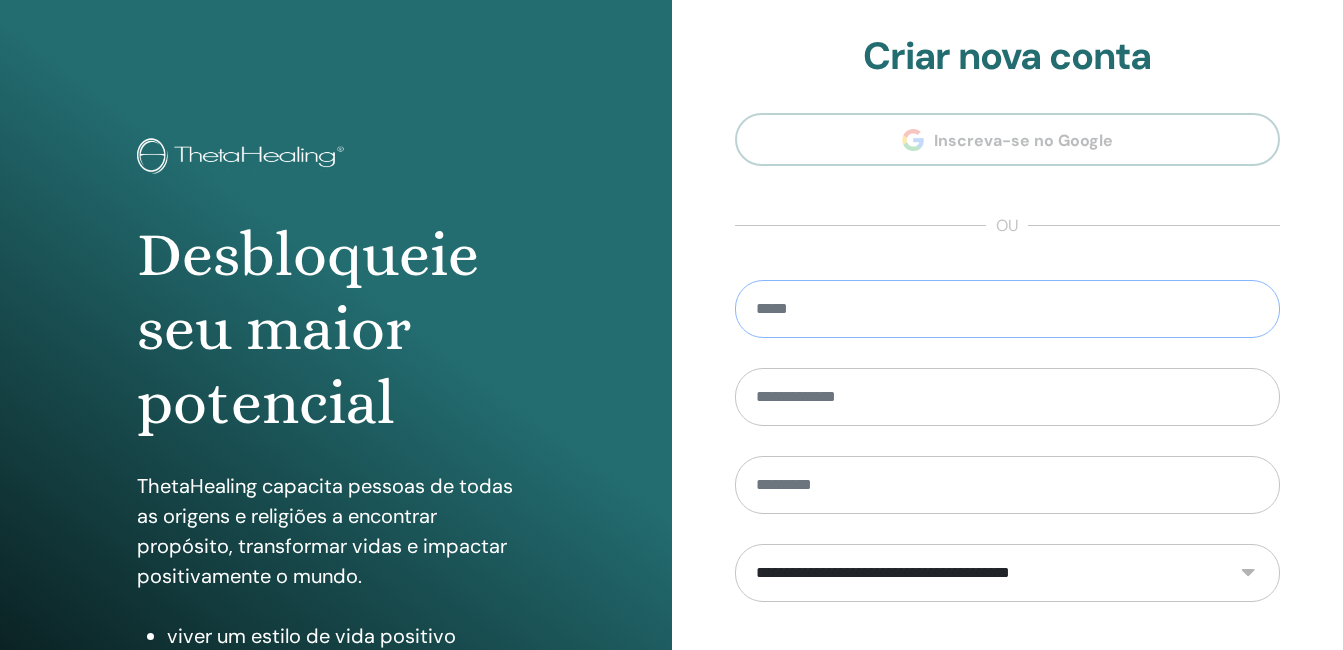 type on "**********" 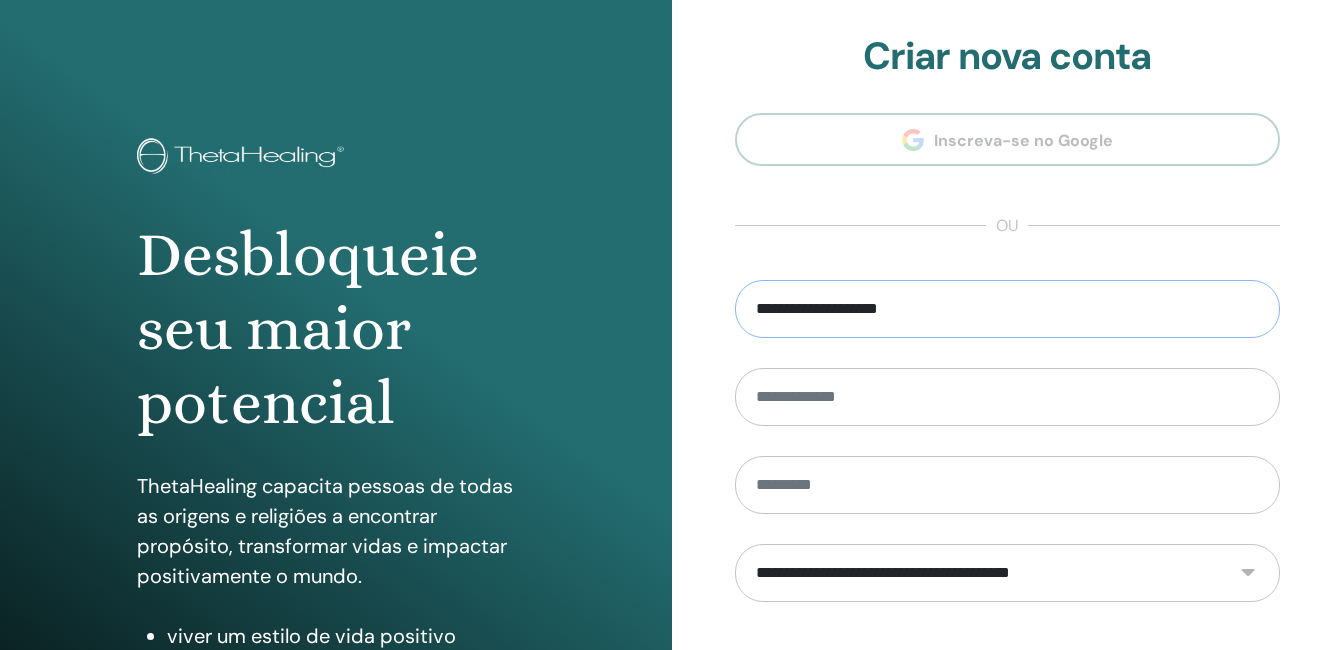 type on "******" 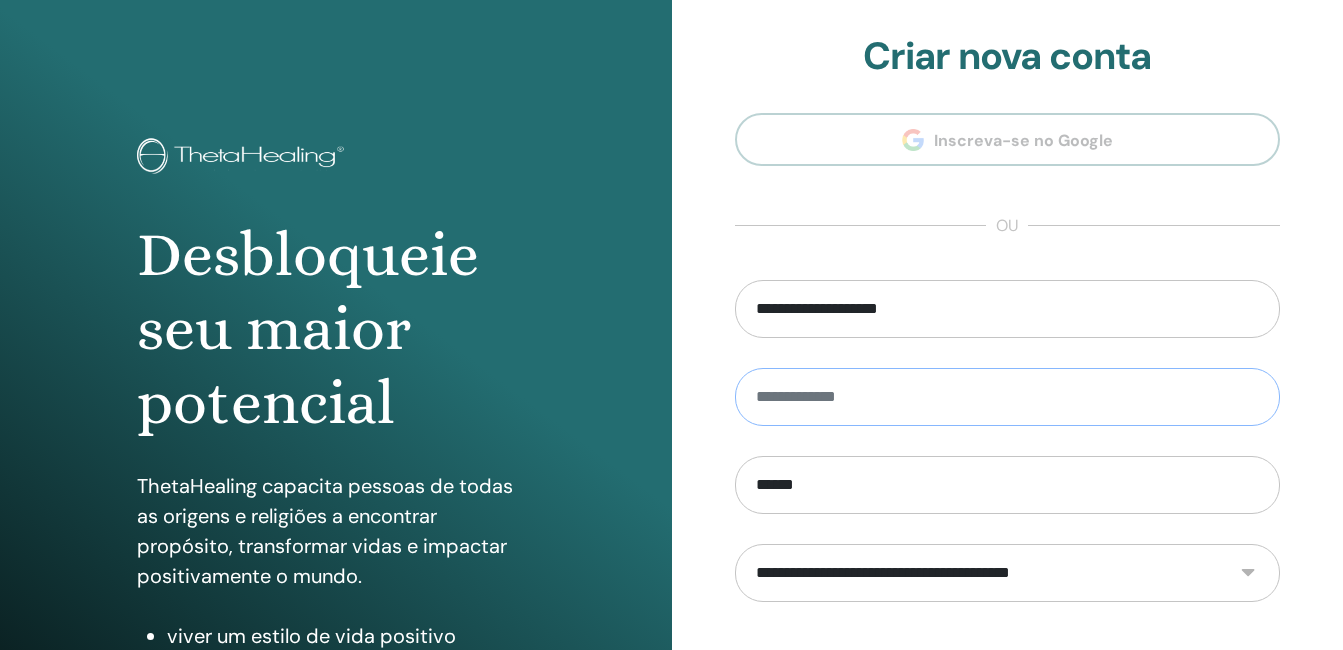 click at bounding box center (1008, 397) 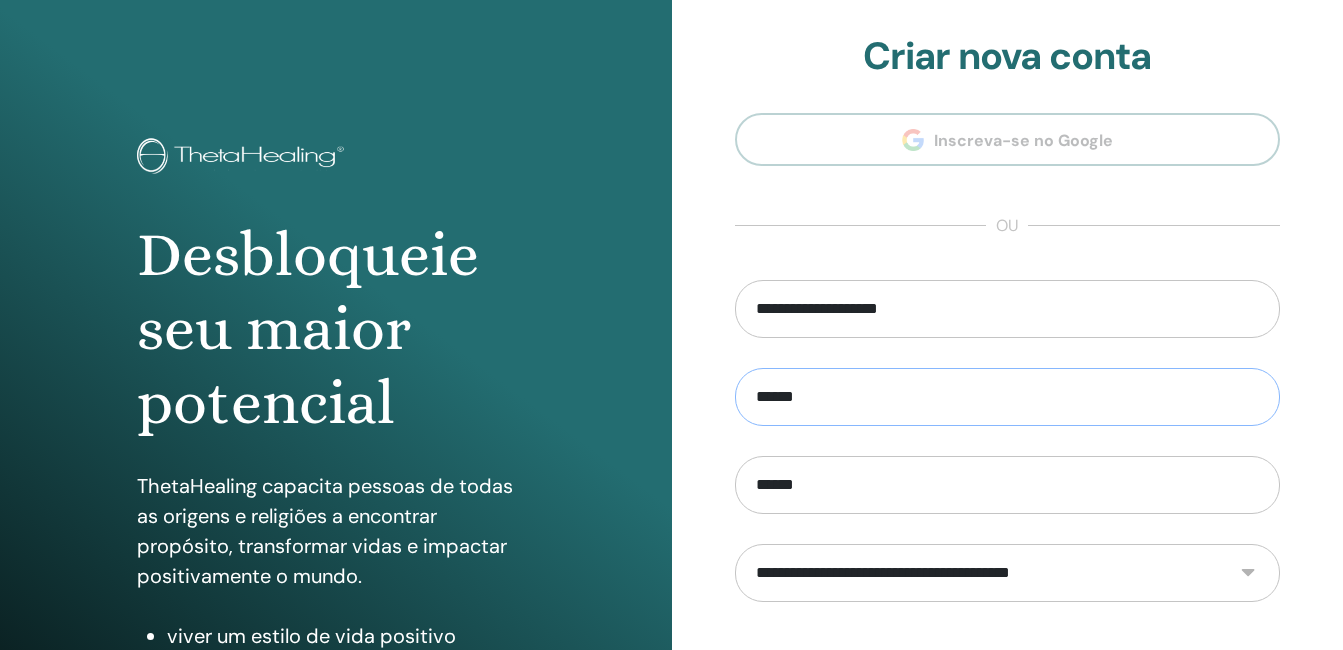 type on "******" 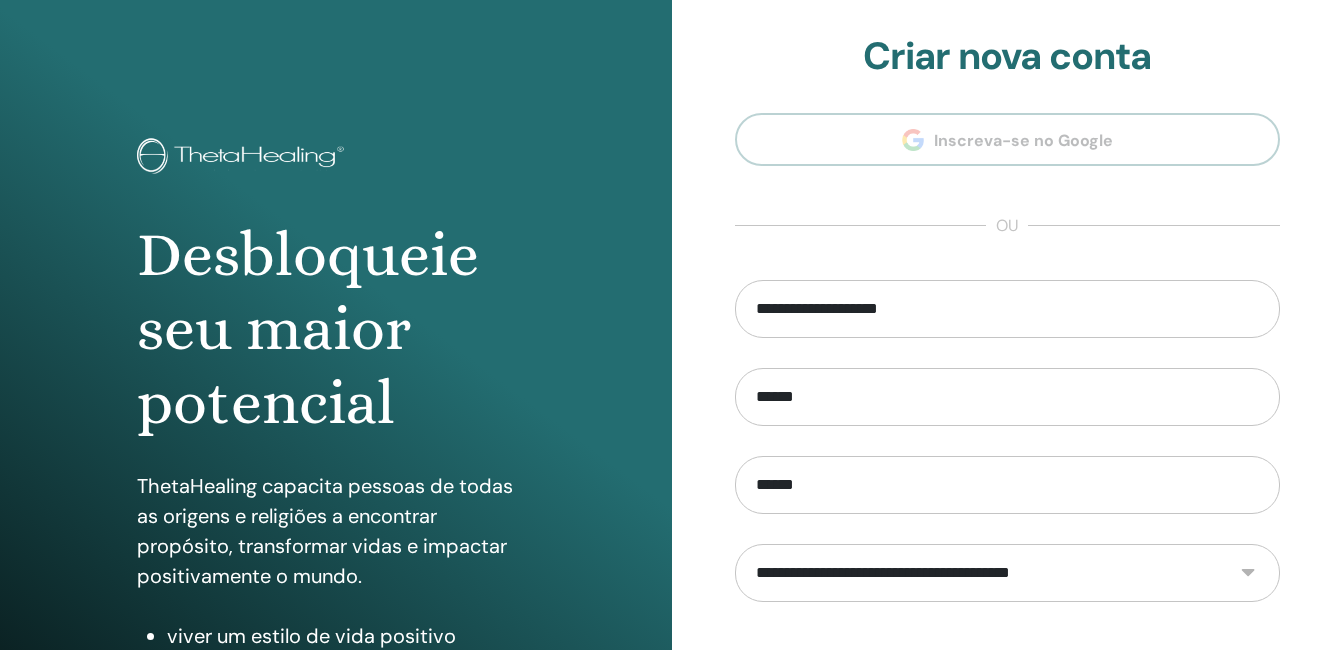 click on "**********" at bounding box center [1008, 480] 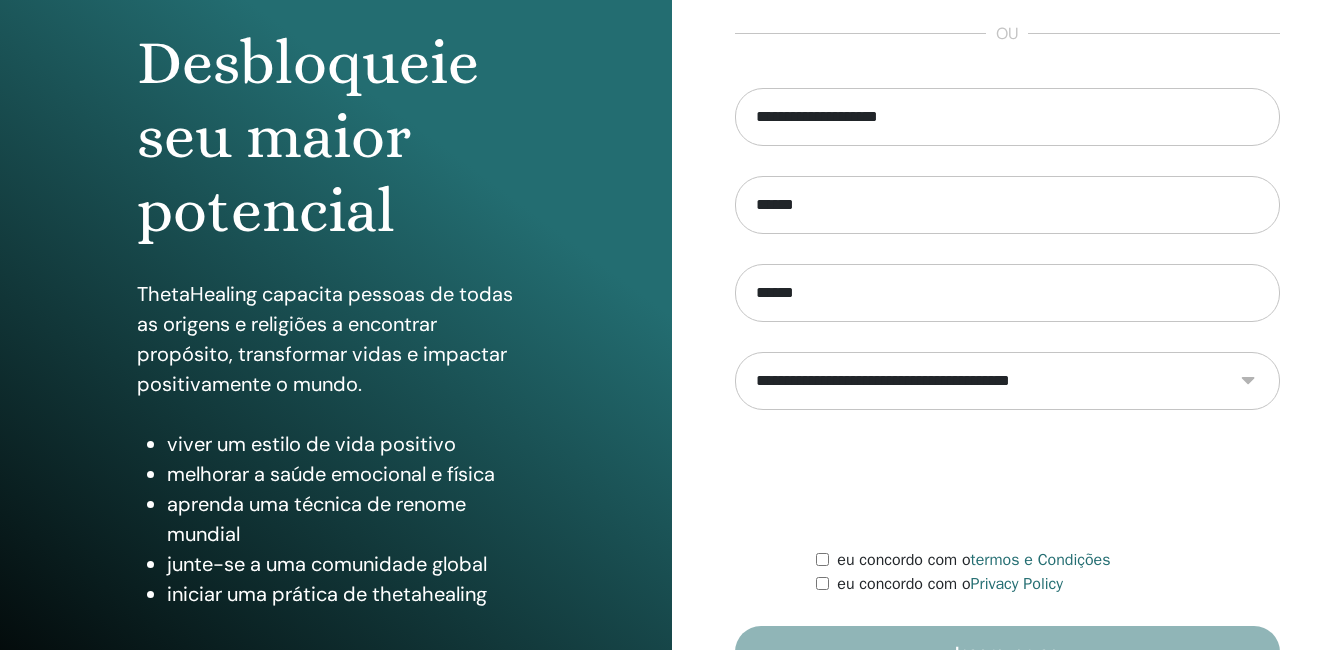 scroll, scrollTop: 200, scrollLeft: 0, axis: vertical 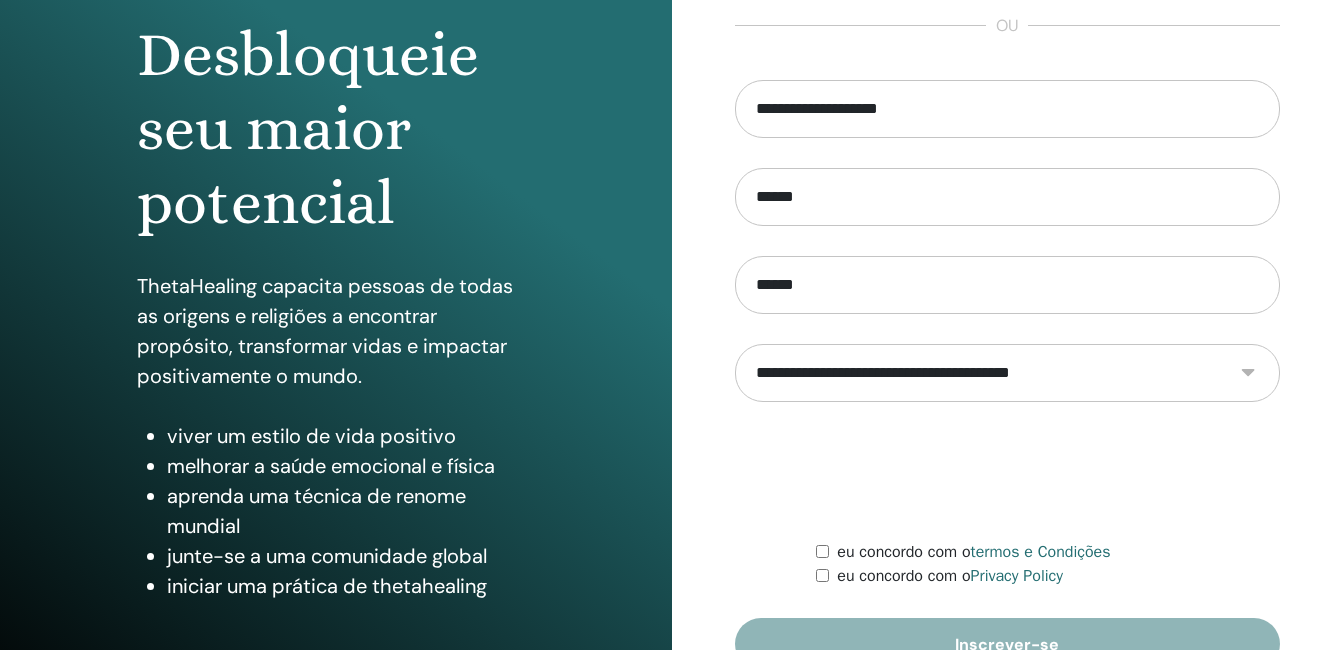 click on "**********" at bounding box center [1008, 373] 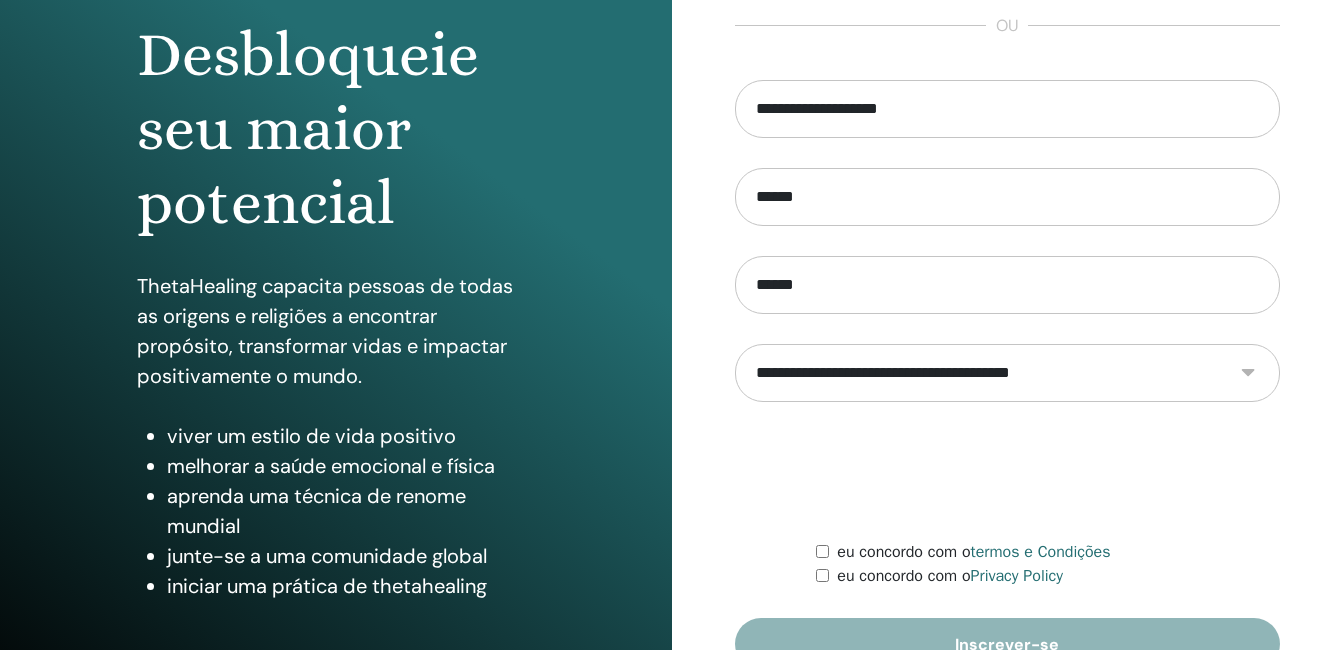 select on "***" 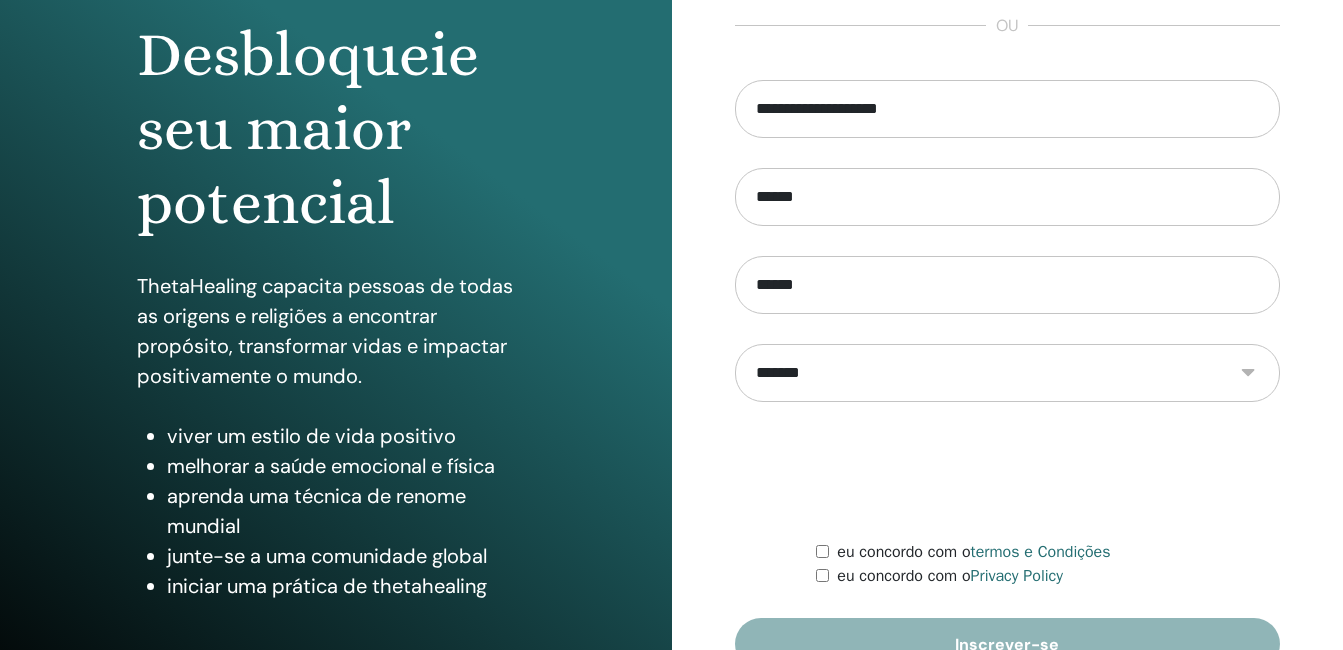 click on "**********" at bounding box center [1008, 373] 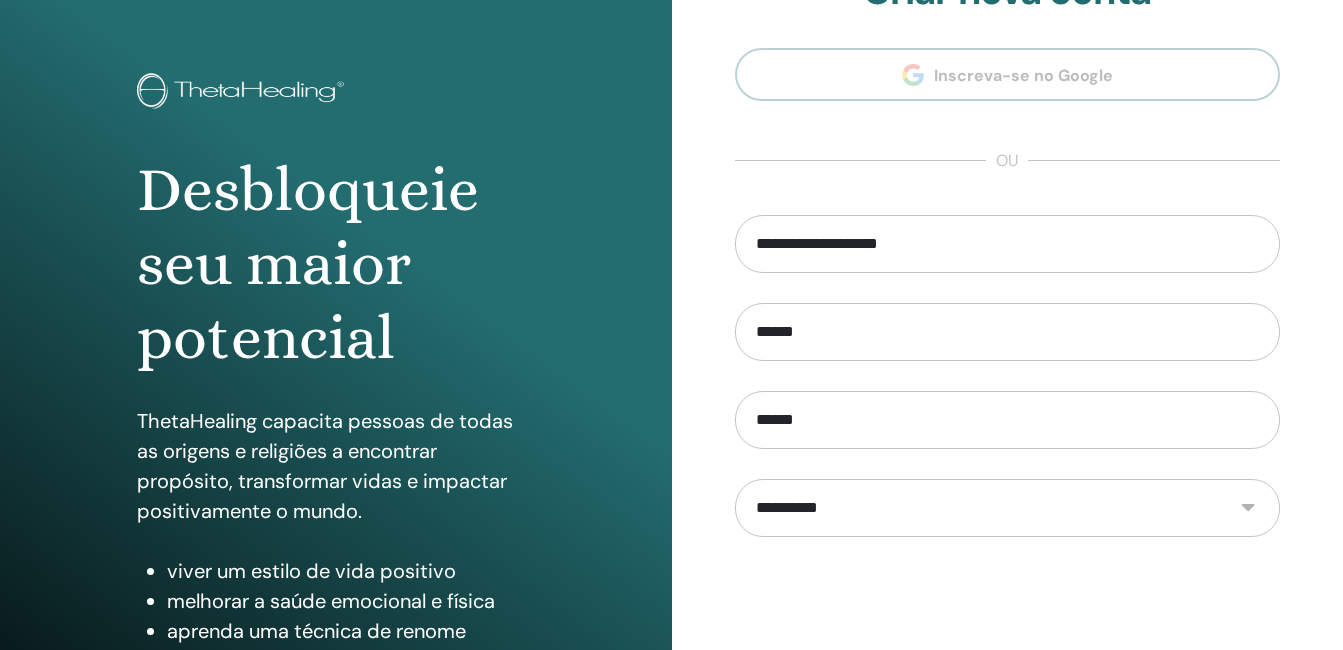 scroll, scrollTop: 100, scrollLeft: 0, axis: vertical 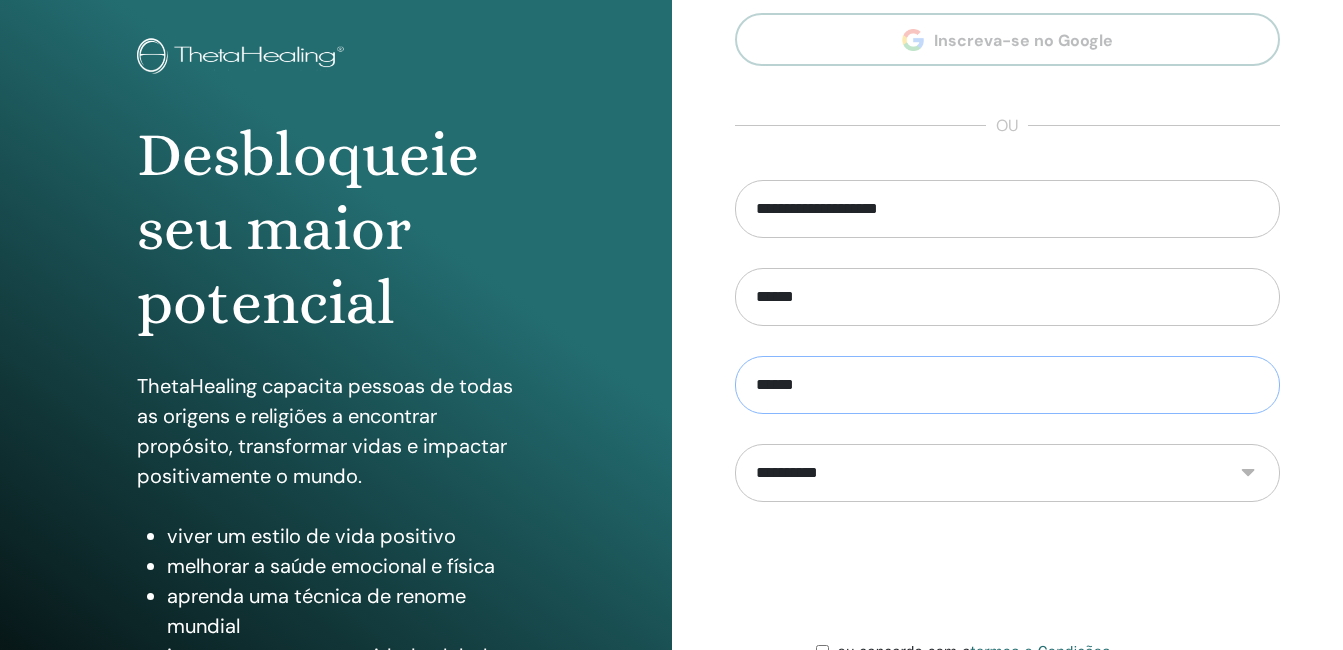drag, startPoint x: 885, startPoint y: 388, endPoint x: 538, endPoint y: 333, distance: 351.33176 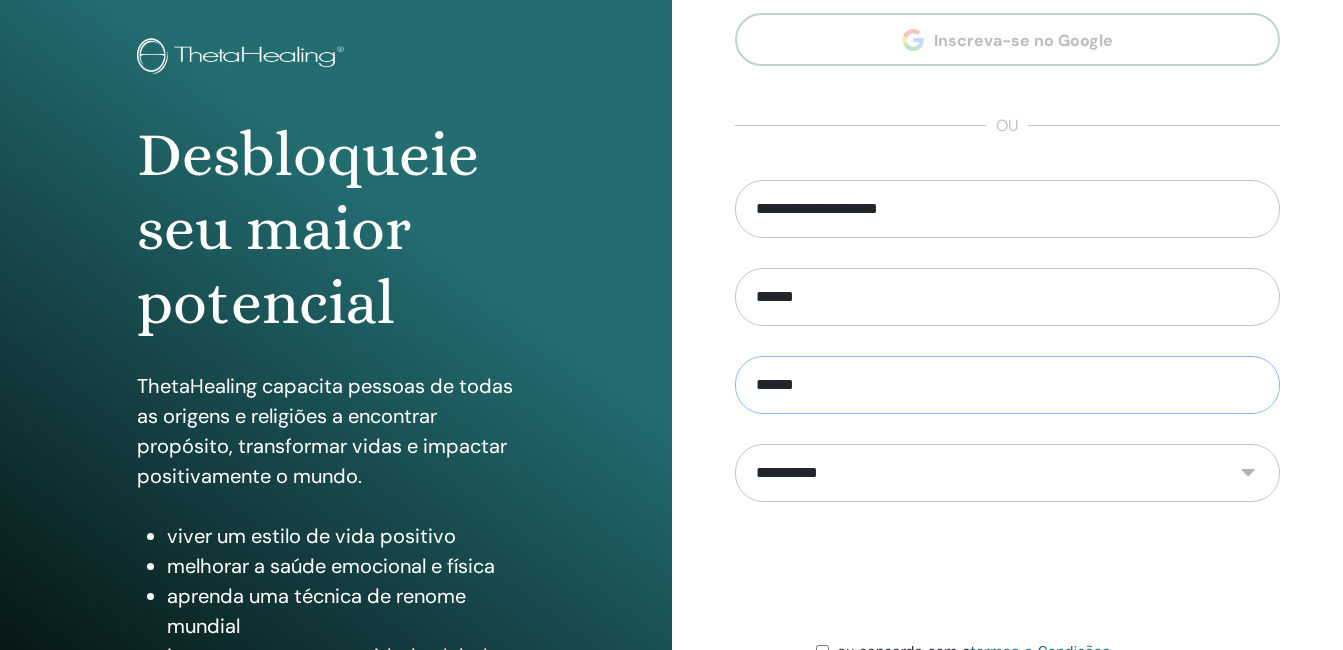 click on "Desbloqueie seu maior potencial
ThetaHealing capacita pessoas de todas as origens e religiões a encontrar propósito, transformar vidas e impactar positivamente o mundo.
viver um estilo de vida positivo
melhorar a saúde emocional e física
aprenda uma técnica de renome mundial
junte-se a uma comunidade global
iniciar uma prática de thetahealing
Faça login em sua conta
Faça login no Google
ou
ou" at bounding box center (671, 380) 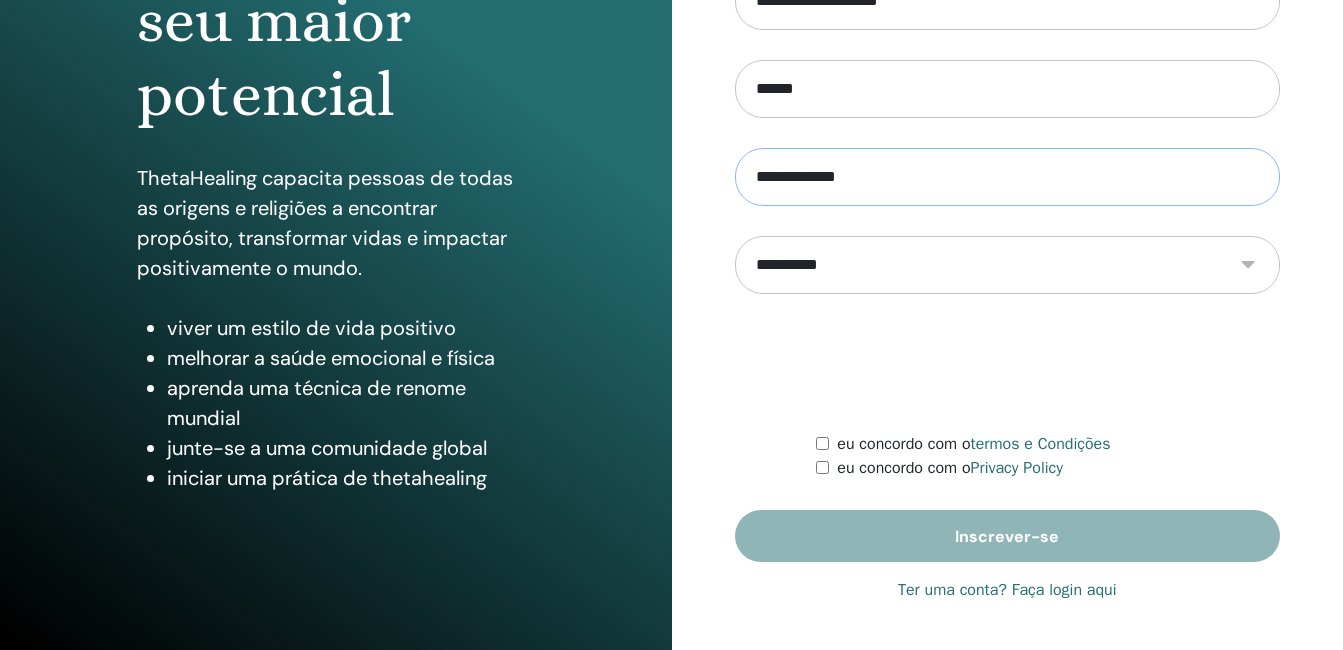 scroll, scrollTop: 310, scrollLeft: 0, axis: vertical 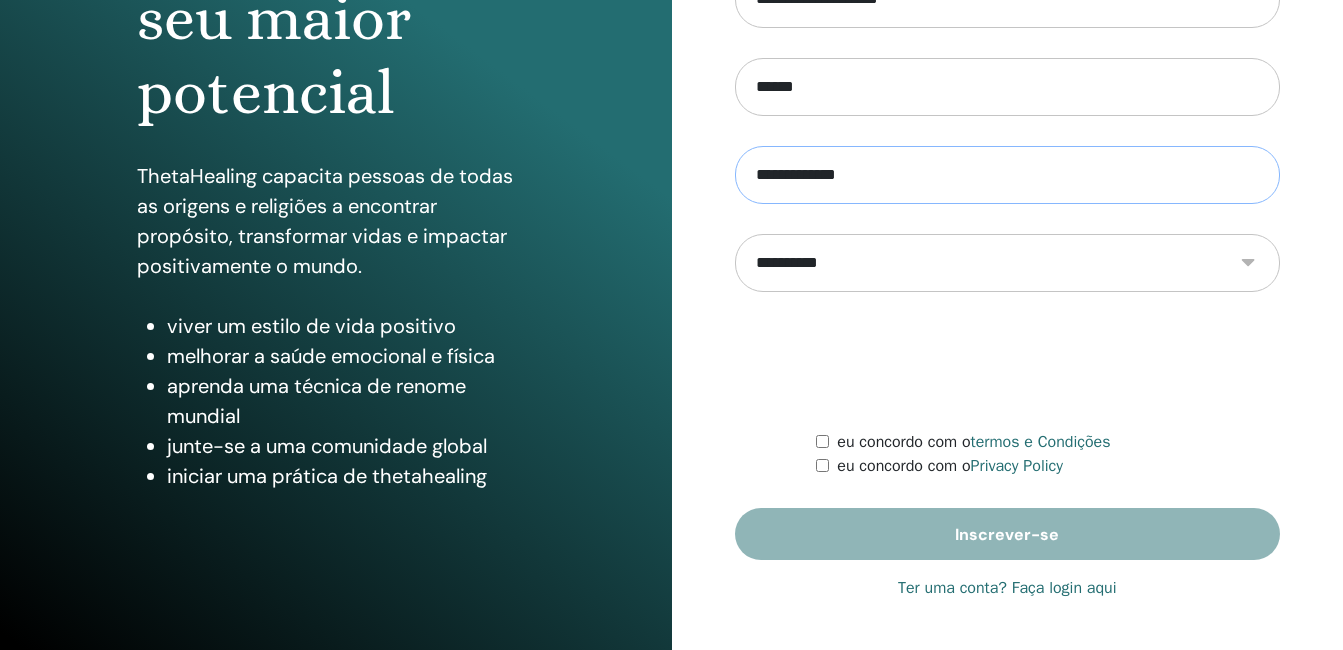 type on "**********" 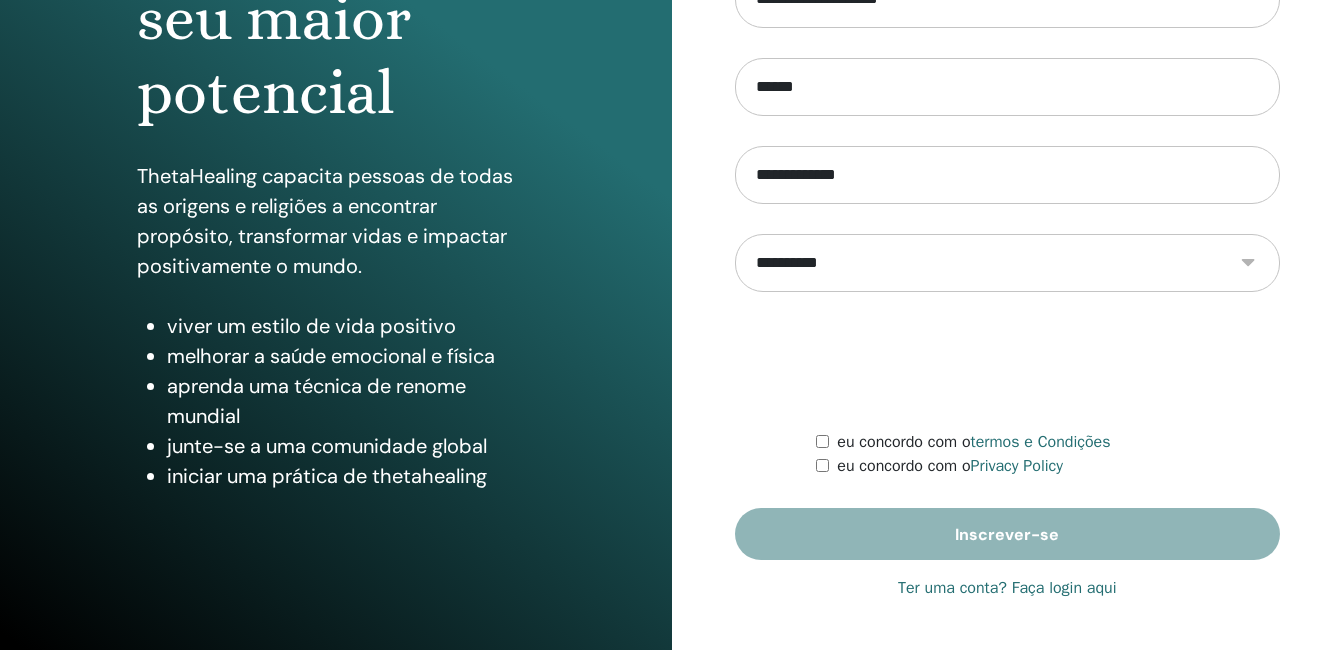 click on "Ter uma conta? Faça login aqui" at bounding box center (1007, 588) 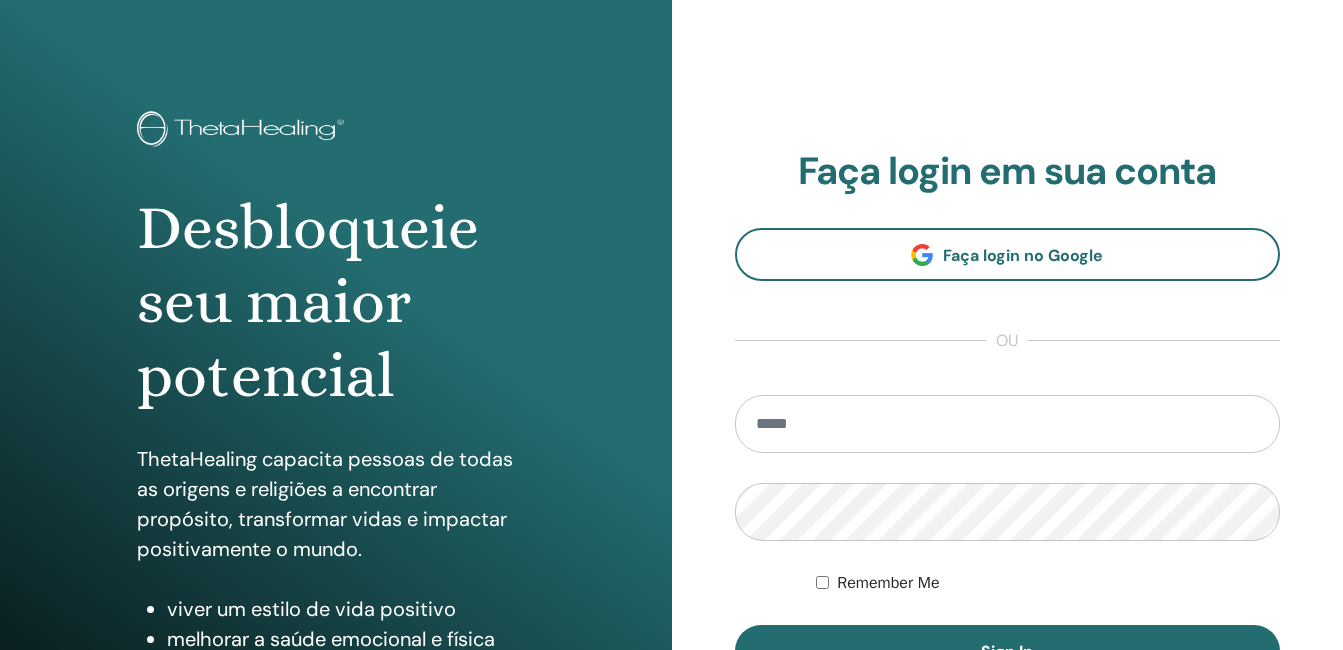 scroll, scrollTop: 0, scrollLeft: 0, axis: both 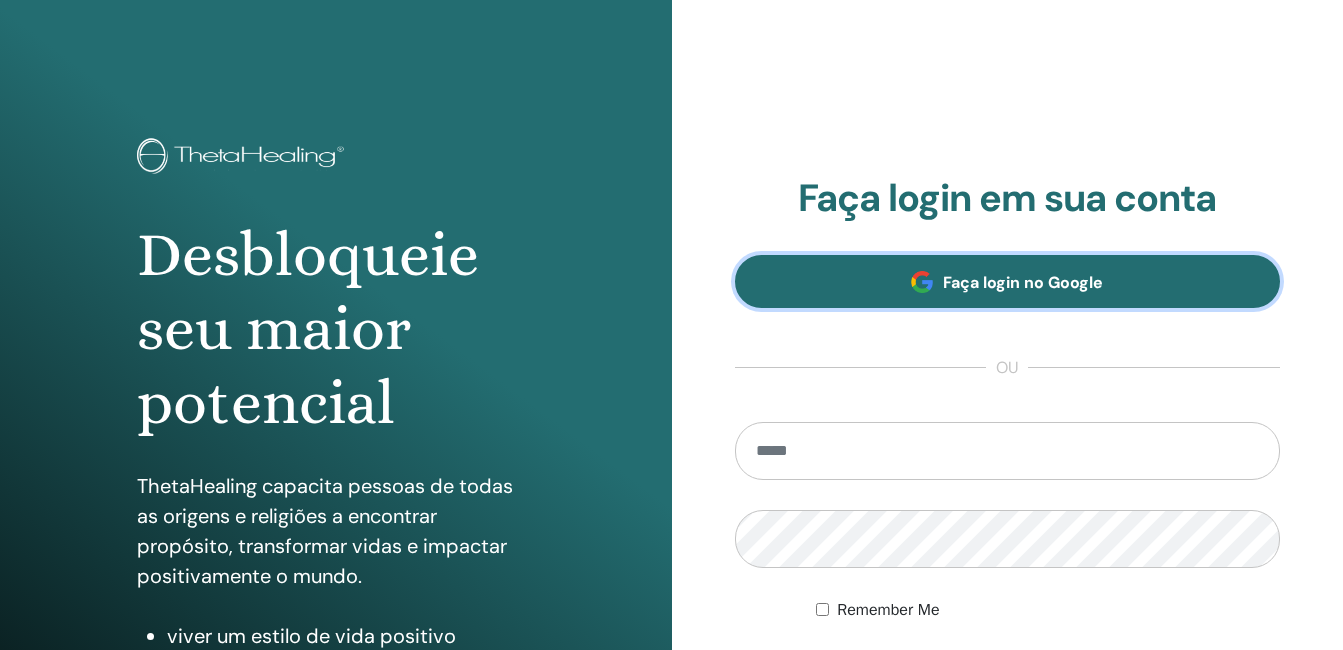 click on "Faça login no Google" at bounding box center (1023, 282) 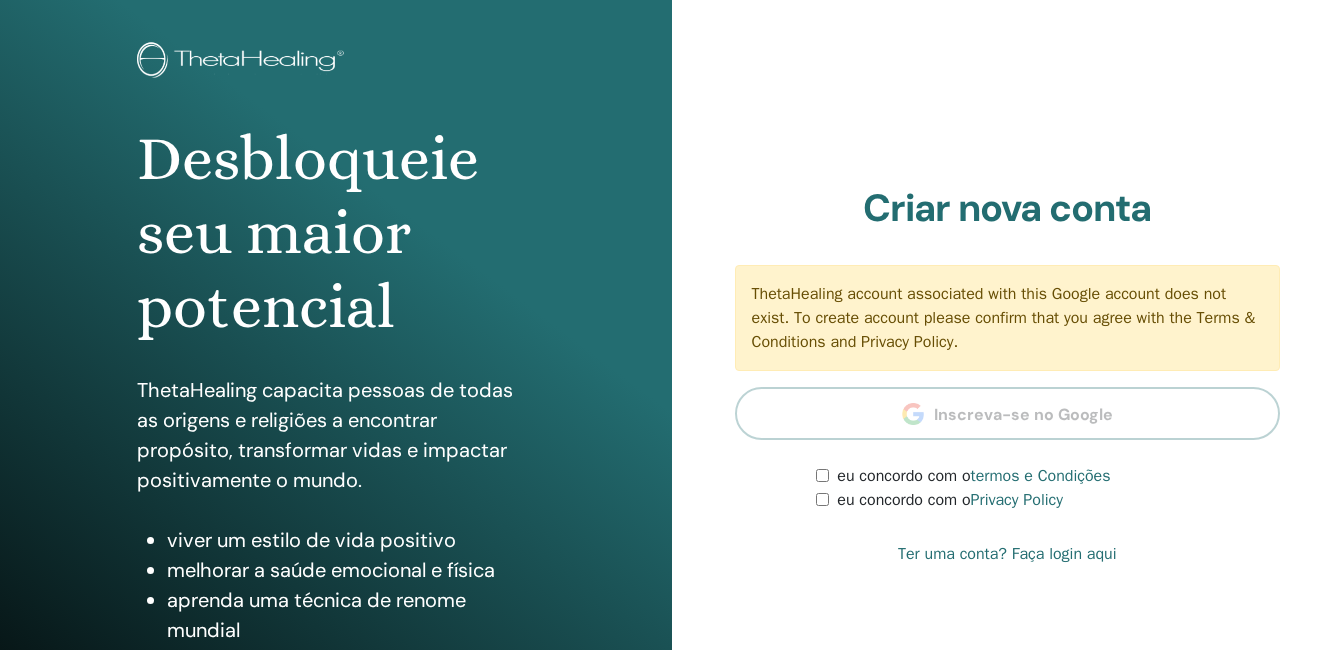 scroll, scrollTop: 300, scrollLeft: 0, axis: vertical 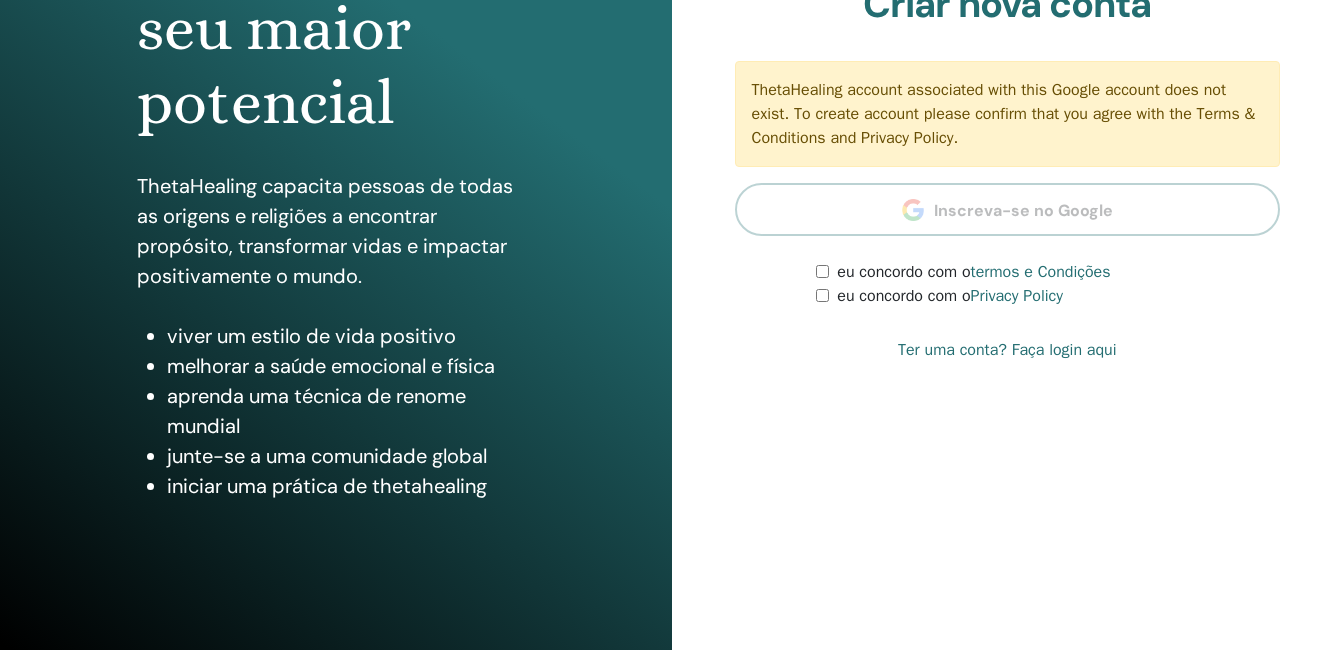 click on "Ter uma conta? Faça login aqui" at bounding box center (1007, 350) 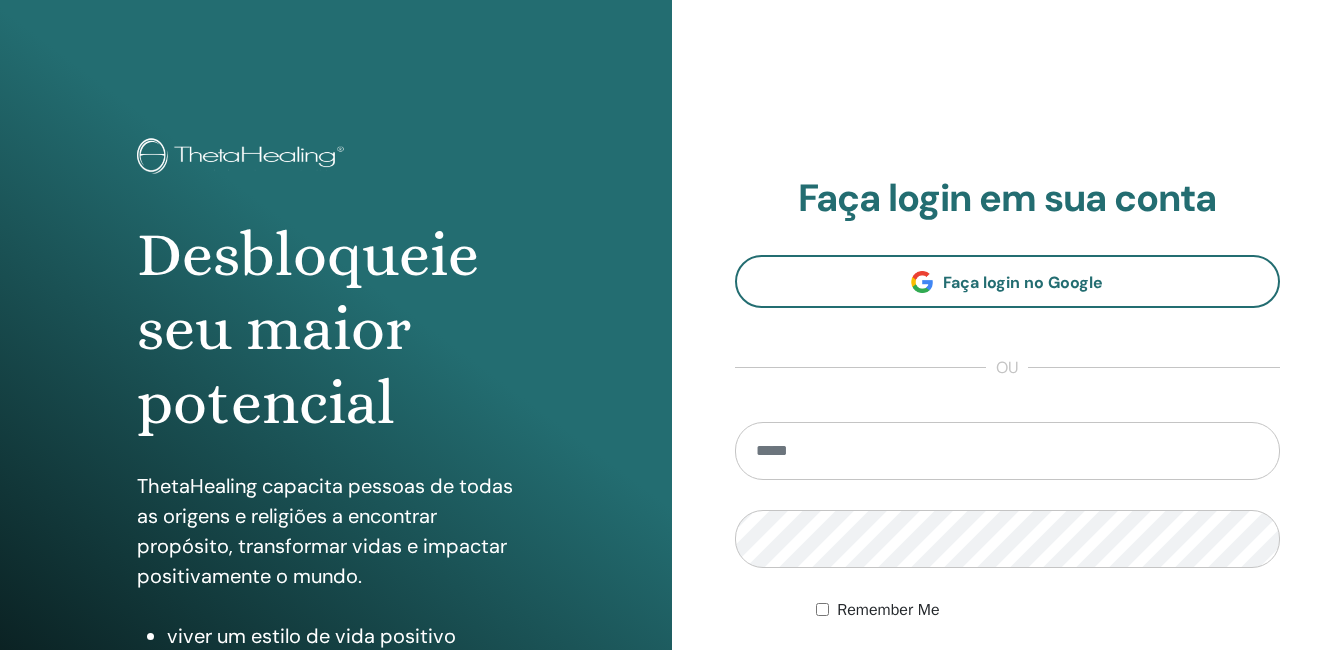 scroll, scrollTop: 100, scrollLeft: 0, axis: vertical 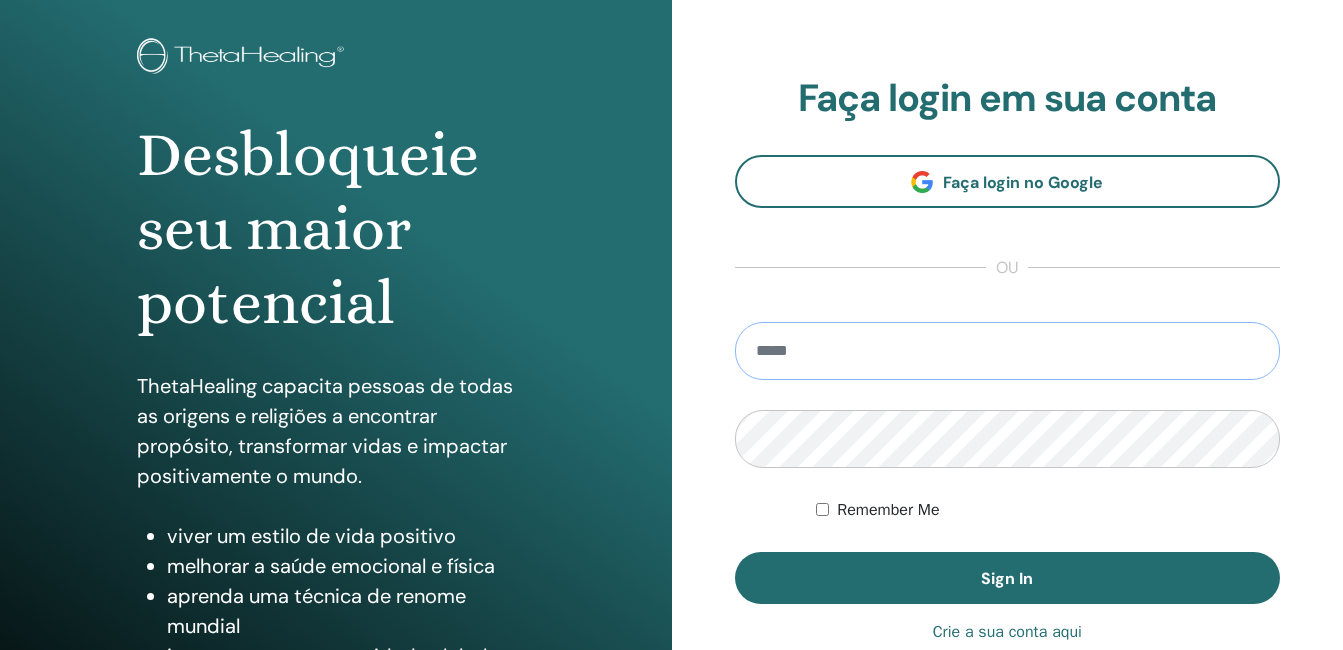 click at bounding box center (1008, 351) 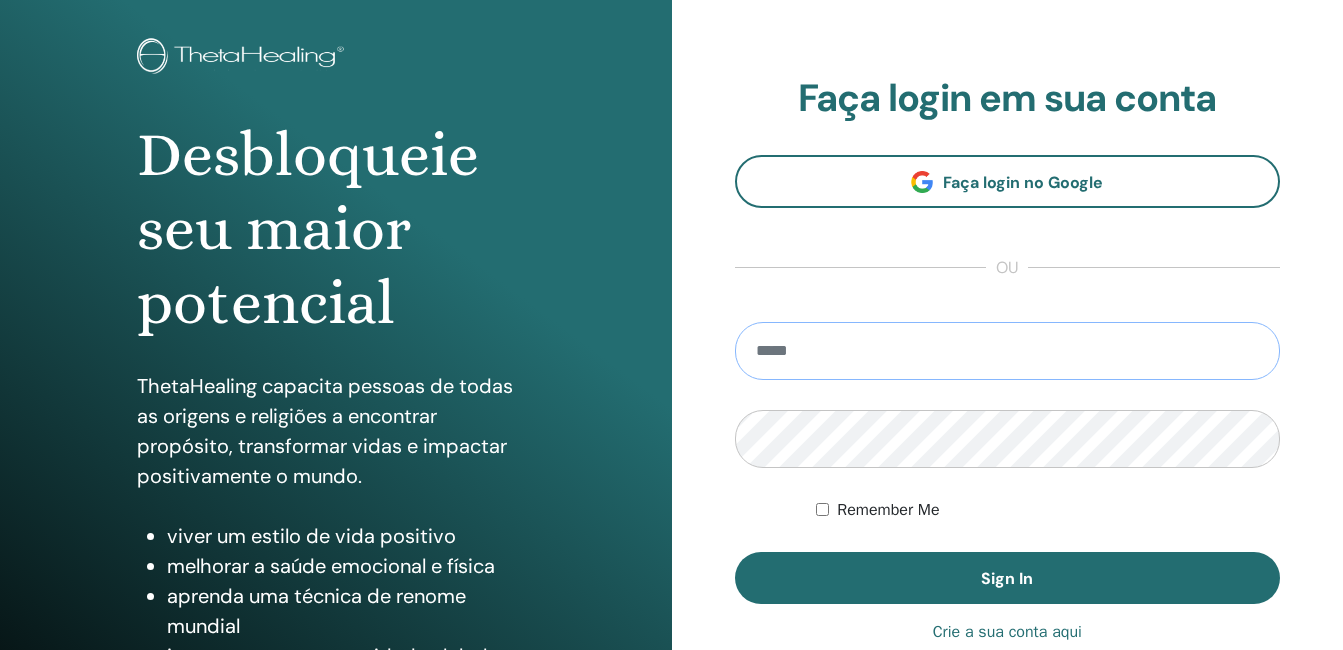 type on "**********" 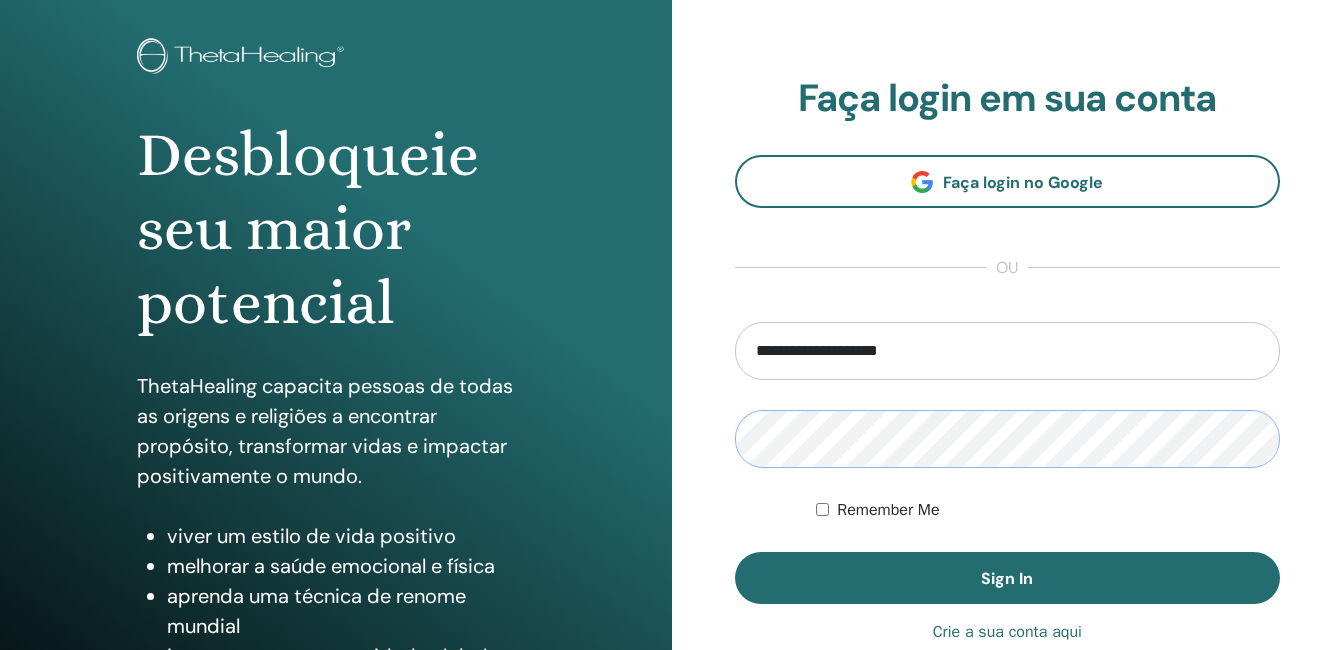 click on "Sign In" at bounding box center [1008, 578] 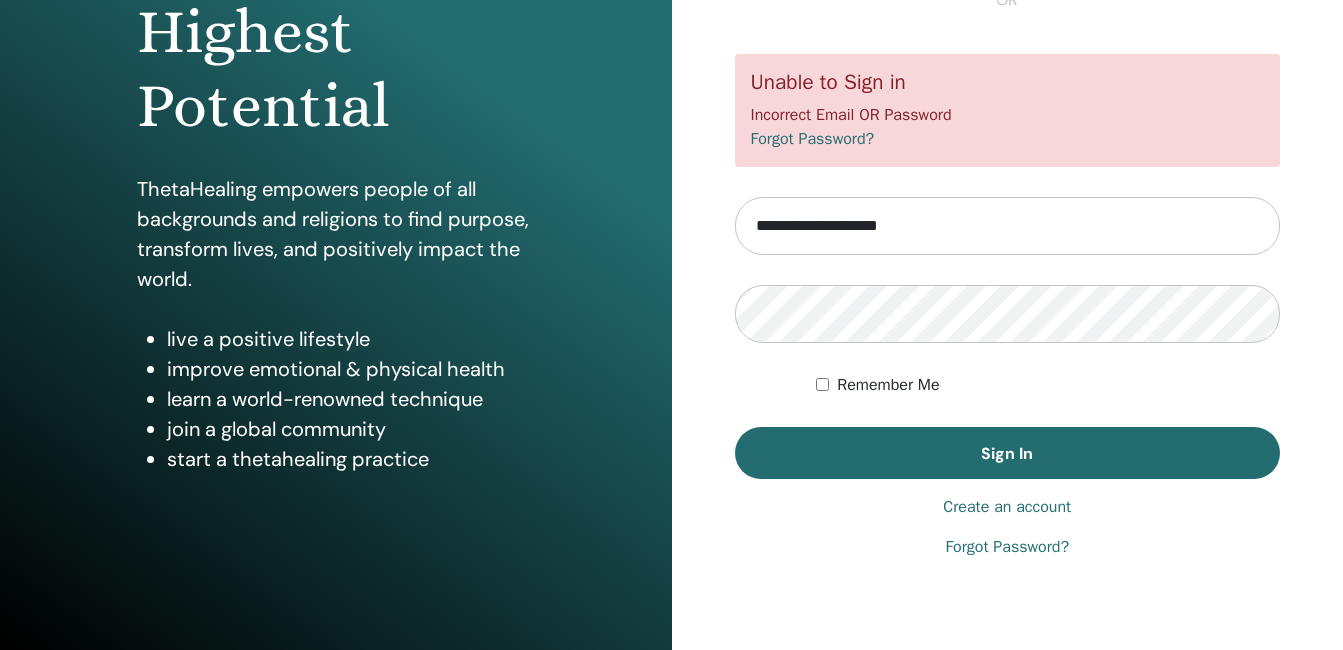 scroll, scrollTop: 300, scrollLeft: 0, axis: vertical 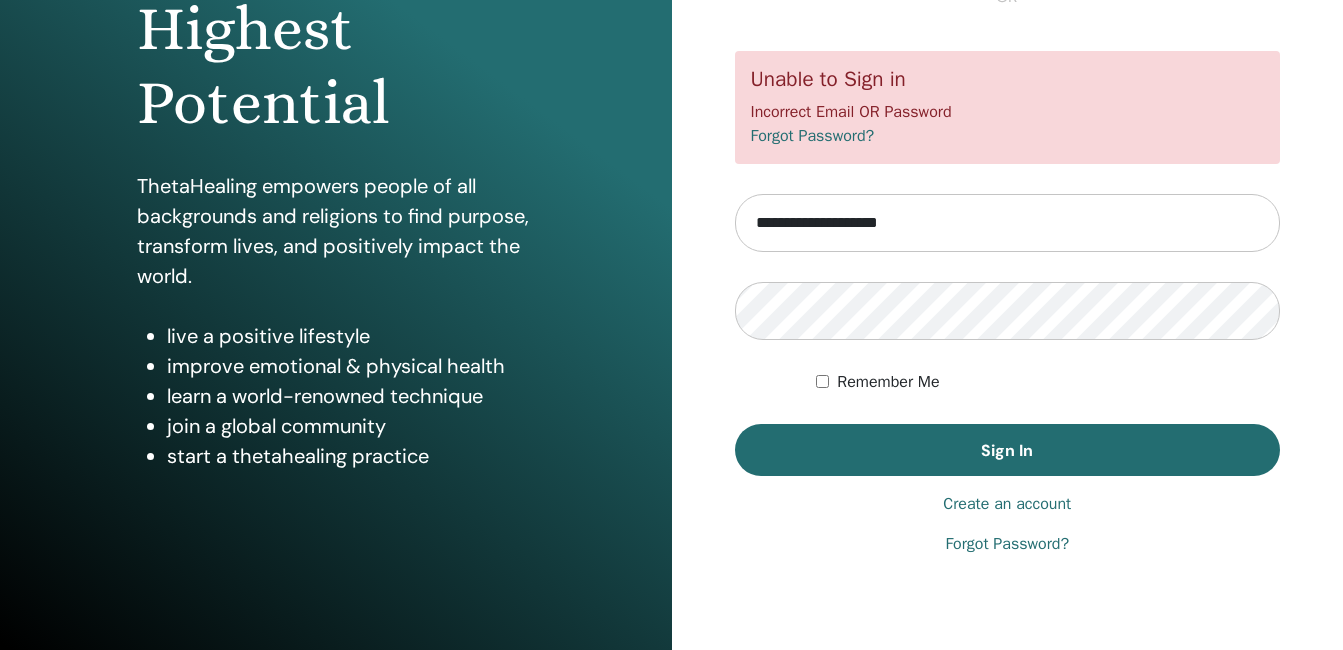 click on "Forgot Password?" at bounding box center (813, 136) 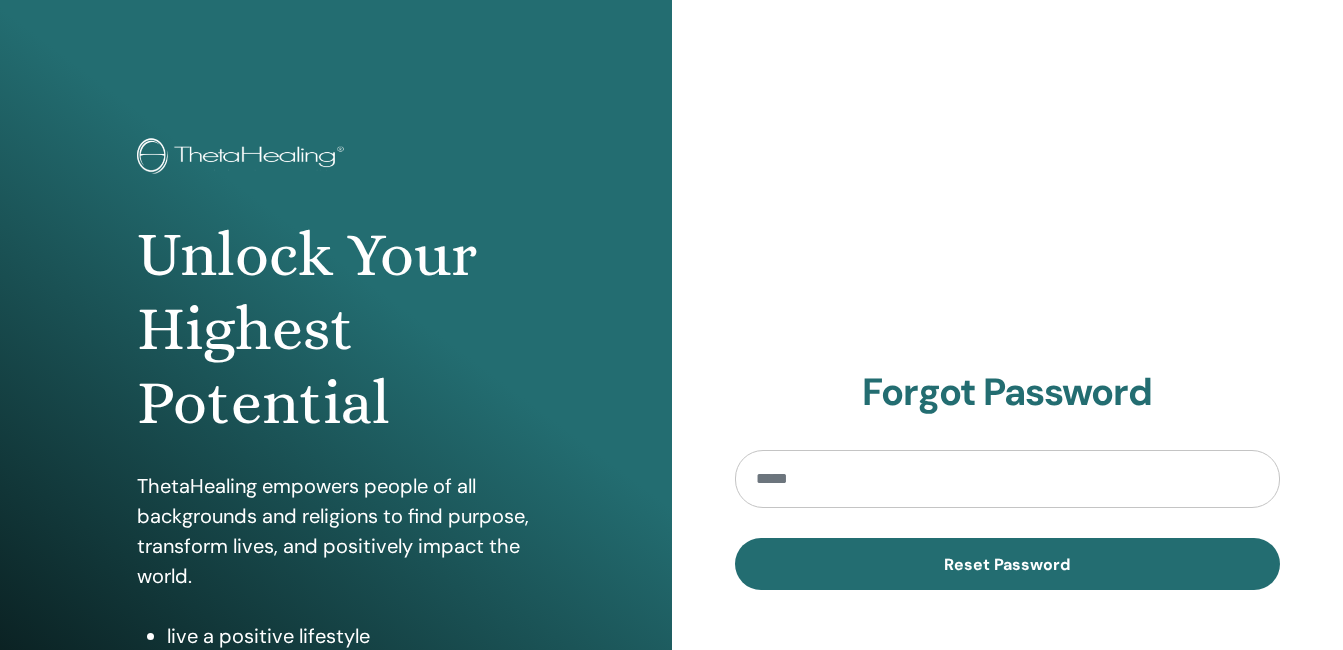 scroll, scrollTop: 0, scrollLeft: 0, axis: both 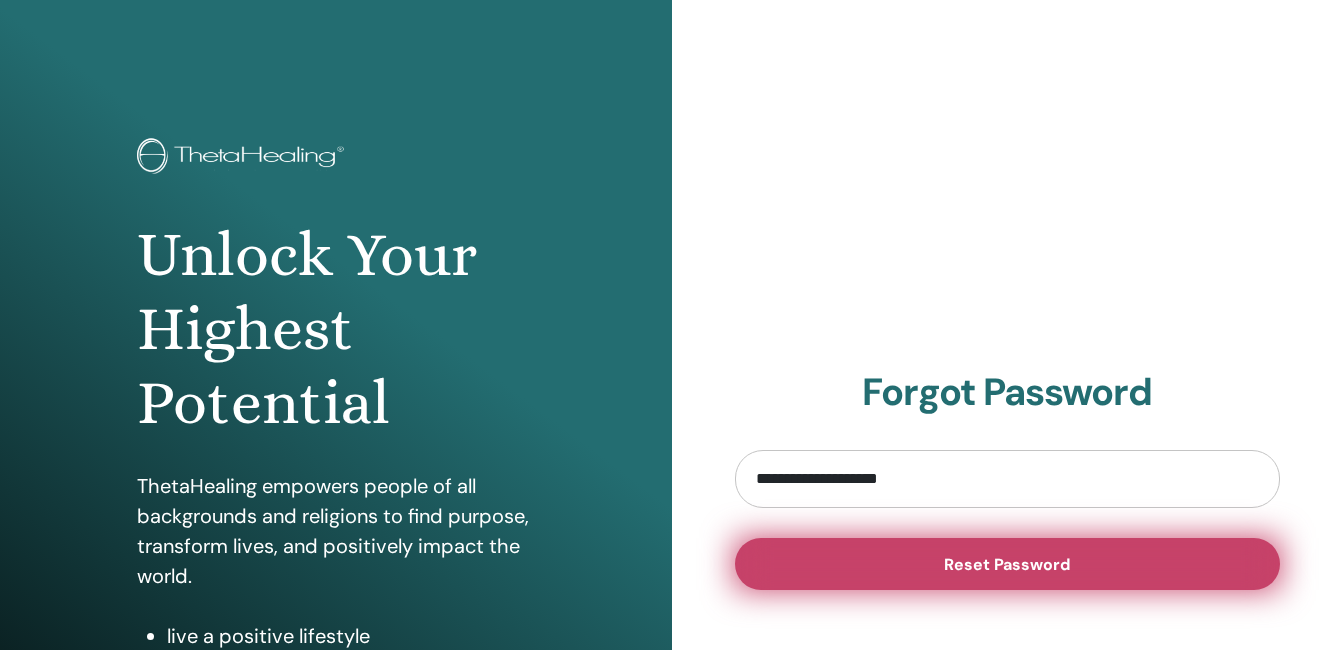 click on "Reset Password" at bounding box center (1007, 564) 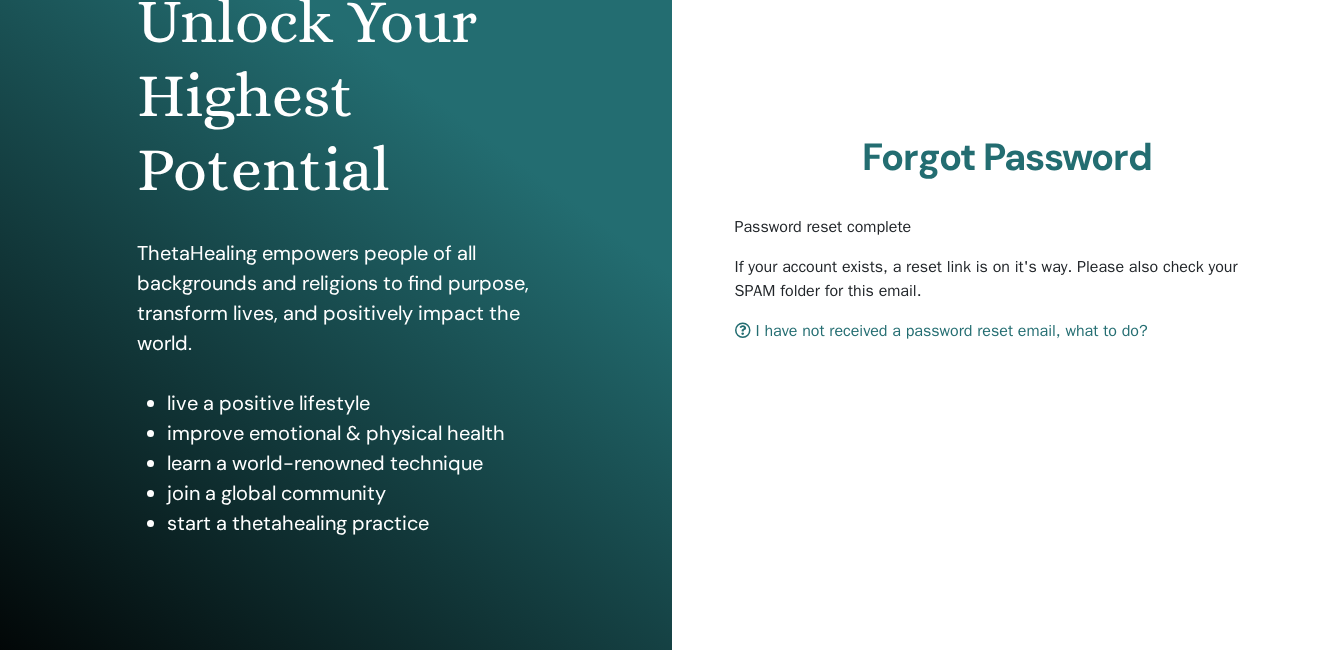 scroll, scrollTop: 0, scrollLeft: 0, axis: both 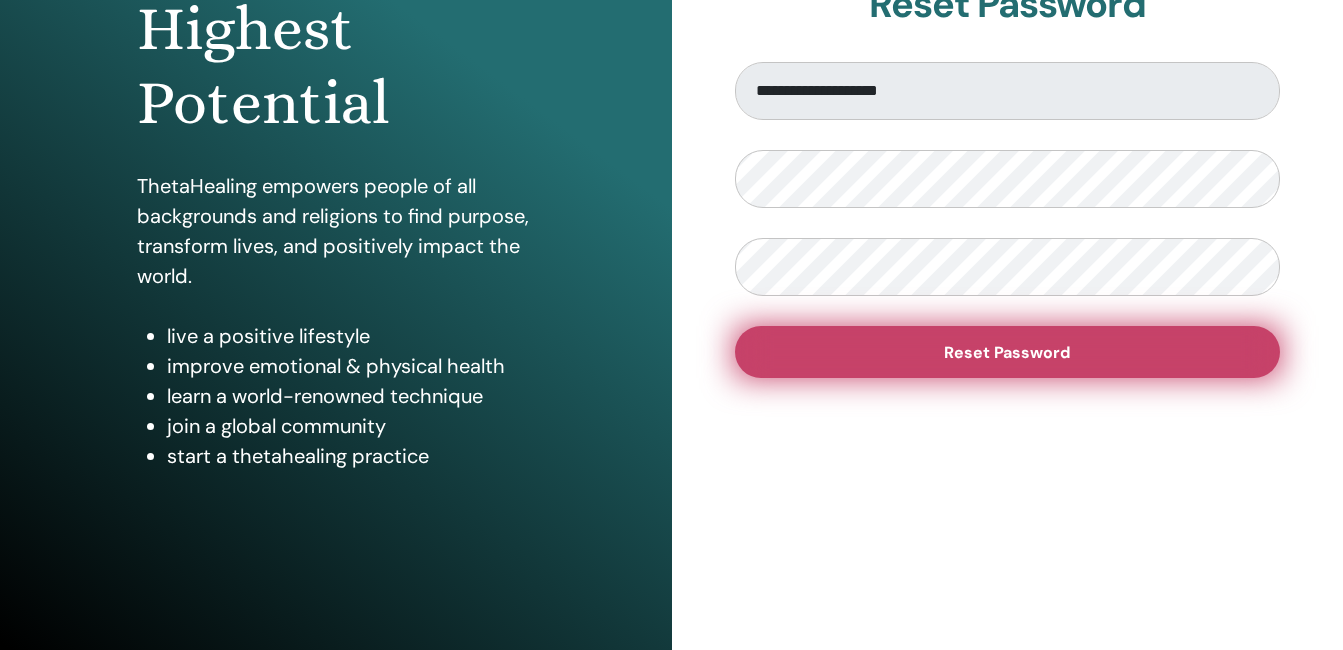 click on "Reset Password" at bounding box center (1007, 352) 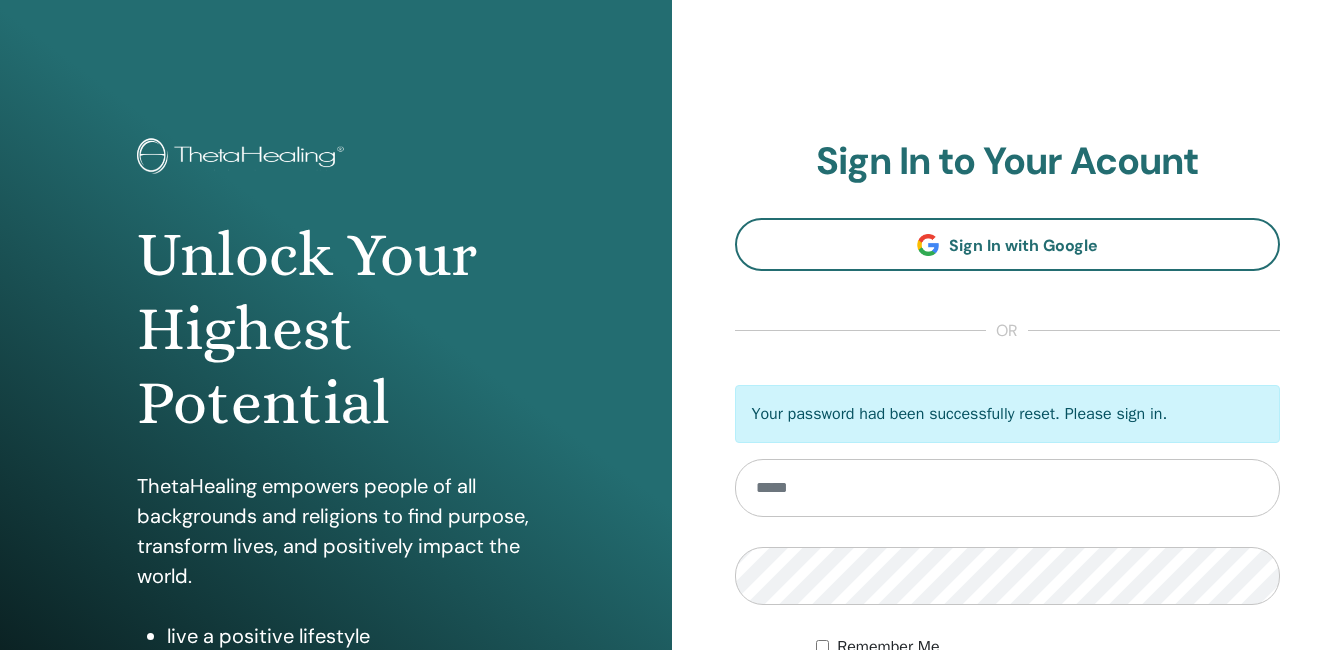 scroll, scrollTop: 0, scrollLeft: 0, axis: both 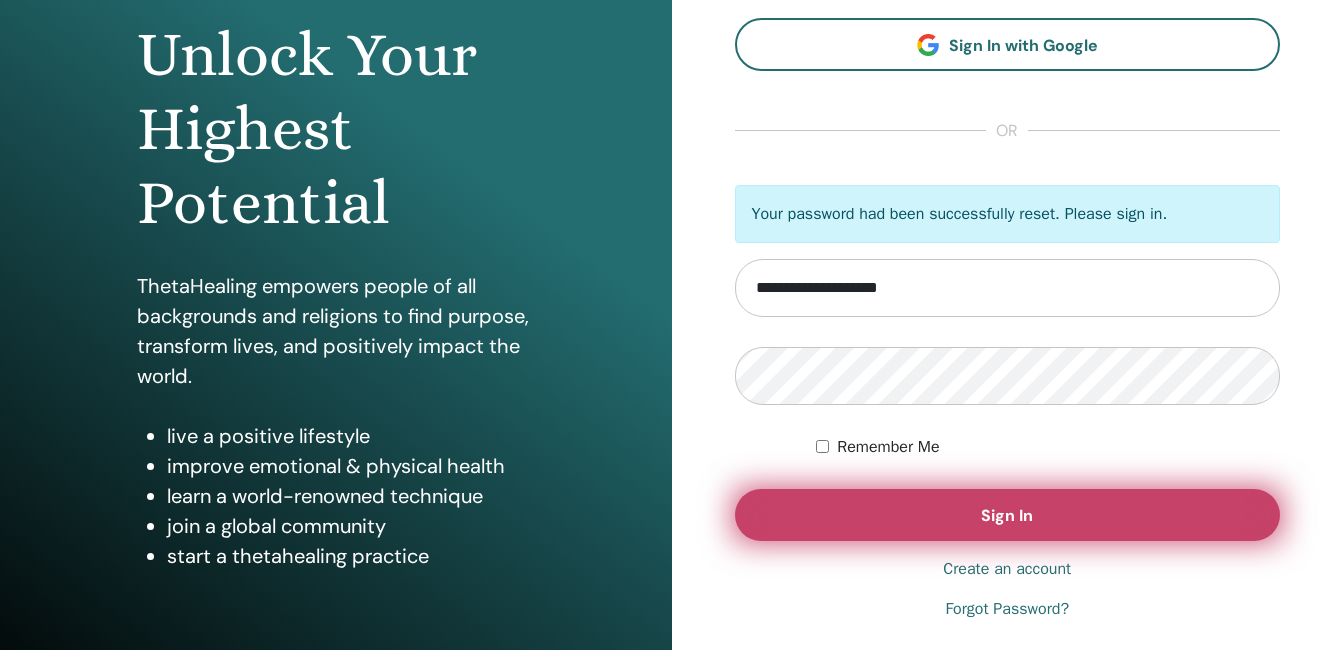 click on "Sign In" at bounding box center (1008, 515) 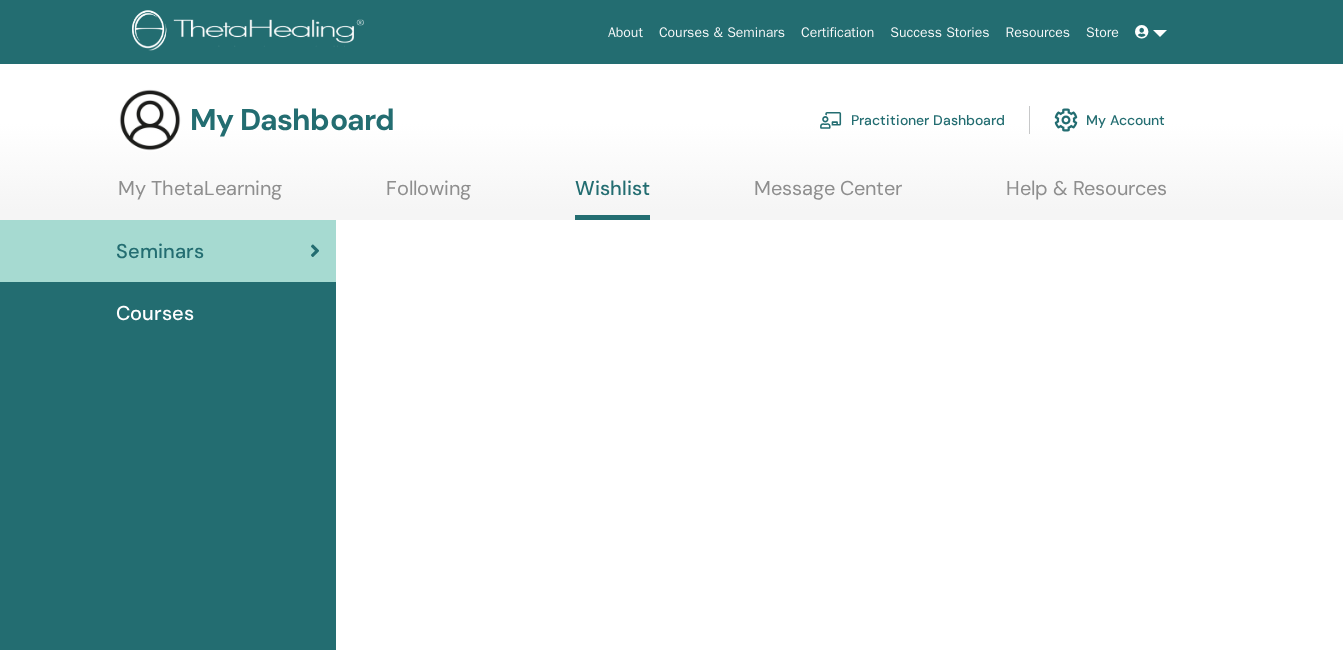 scroll, scrollTop: 0, scrollLeft: 0, axis: both 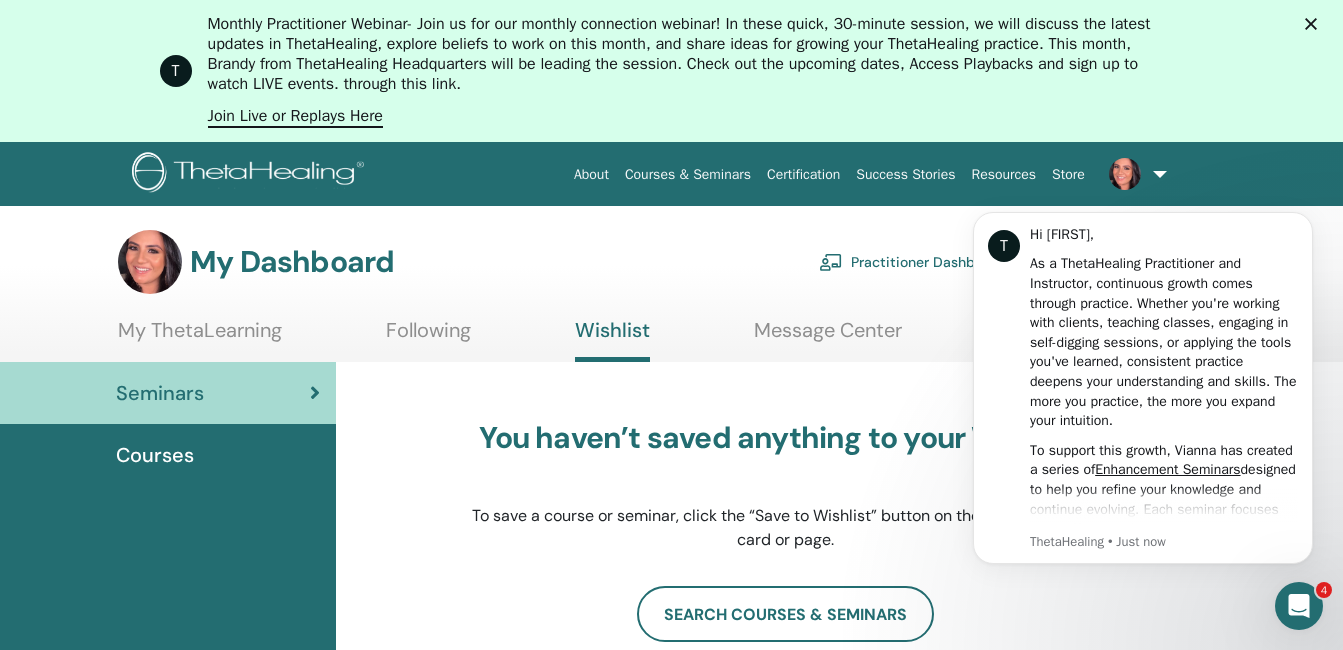 click on "T Monthly Practitioner Webinar  - Join us for our monthly connection webinar! In these quick, 30-minute session, we will discuss the latest updates in ThetaHealing, explore beliefs to work on this month, and share ideas for growing your ThetaHealing practice. This month, Brandy from ThetaHealing Headquarters will be leading the session. Check out the upcoming dates, Access Playbacks and sign up to watch LIVE events. through this link. Join Live or Replays Here" at bounding box center (671, 71) 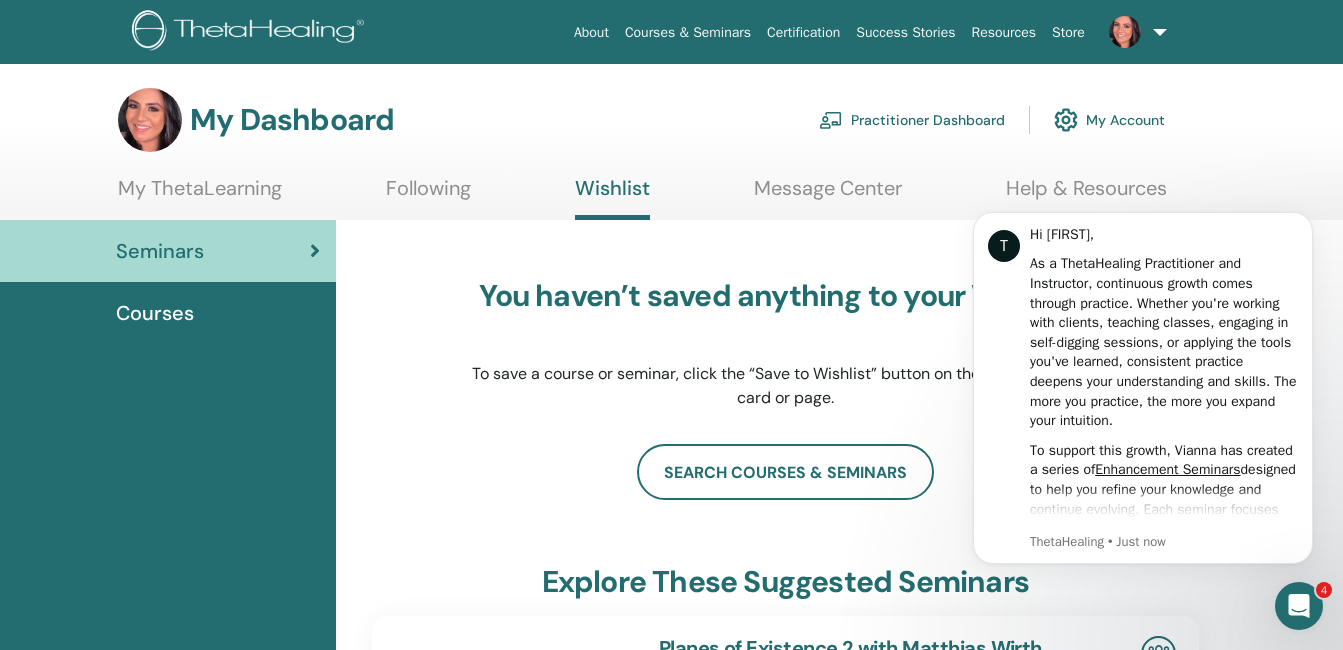 click at bounding box center (1134, 32) 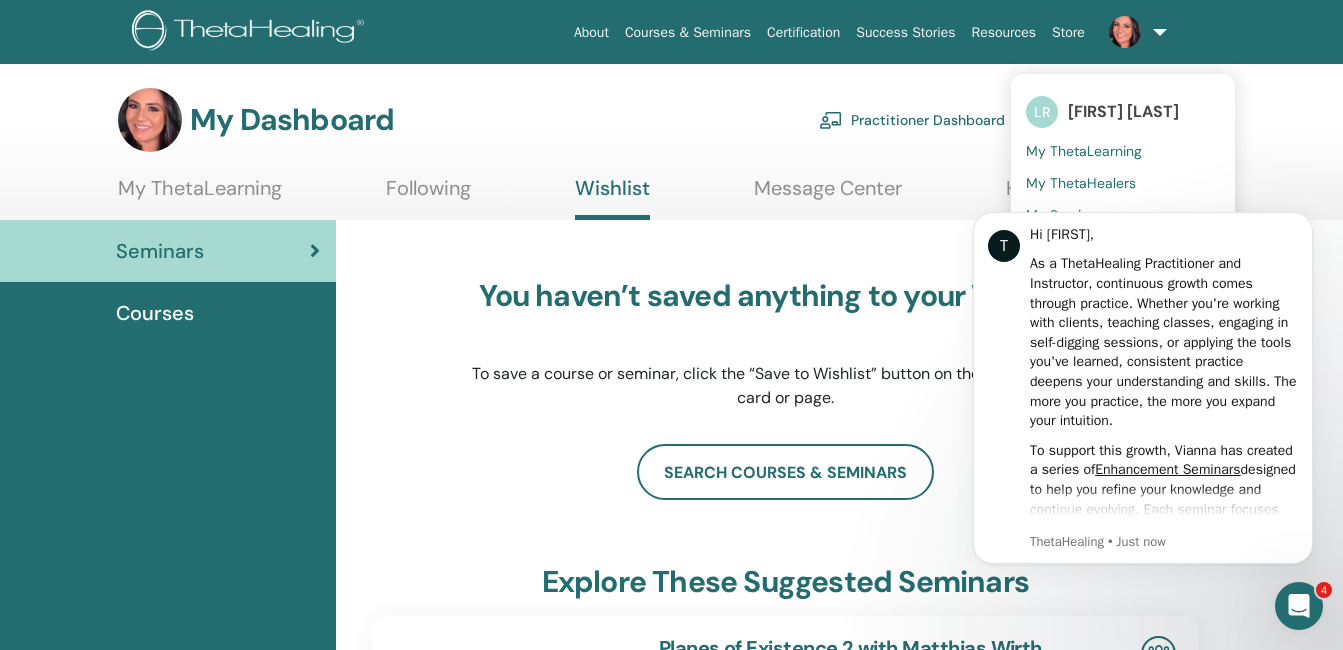 click on "My ThetaLearning" at bounding box center (1084, 151) 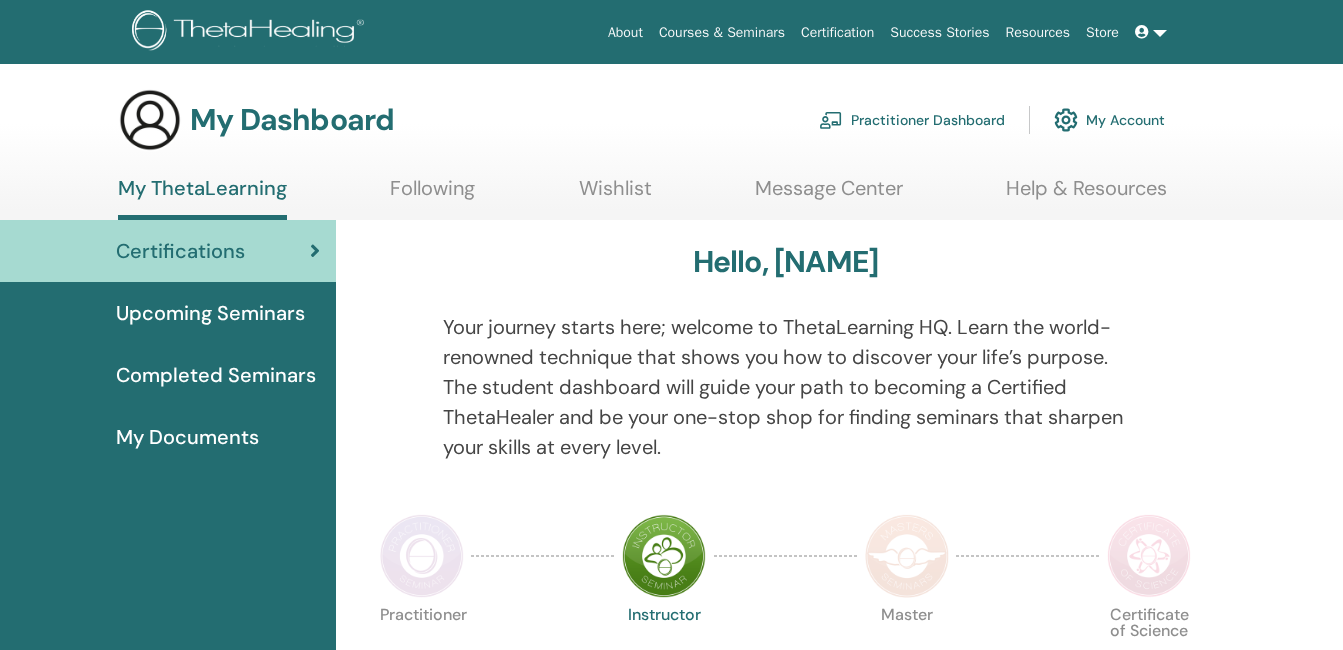 scroll, scrollTop: 0, scrollLeft: 0, axis: both 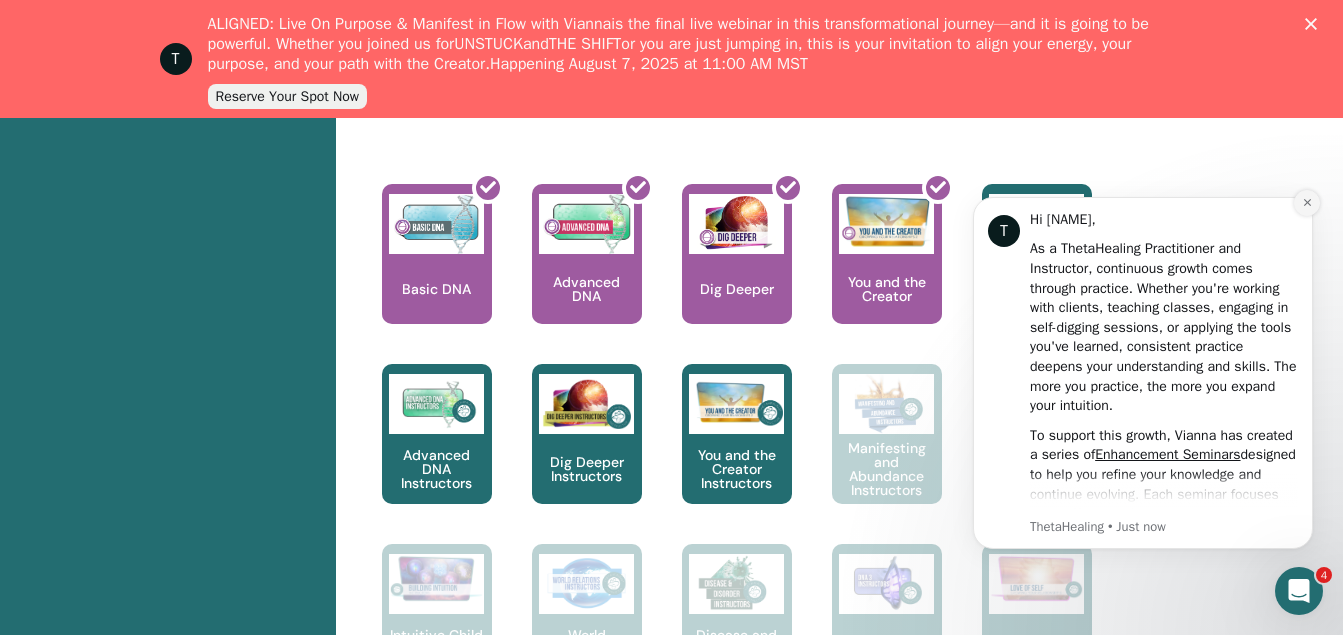 click 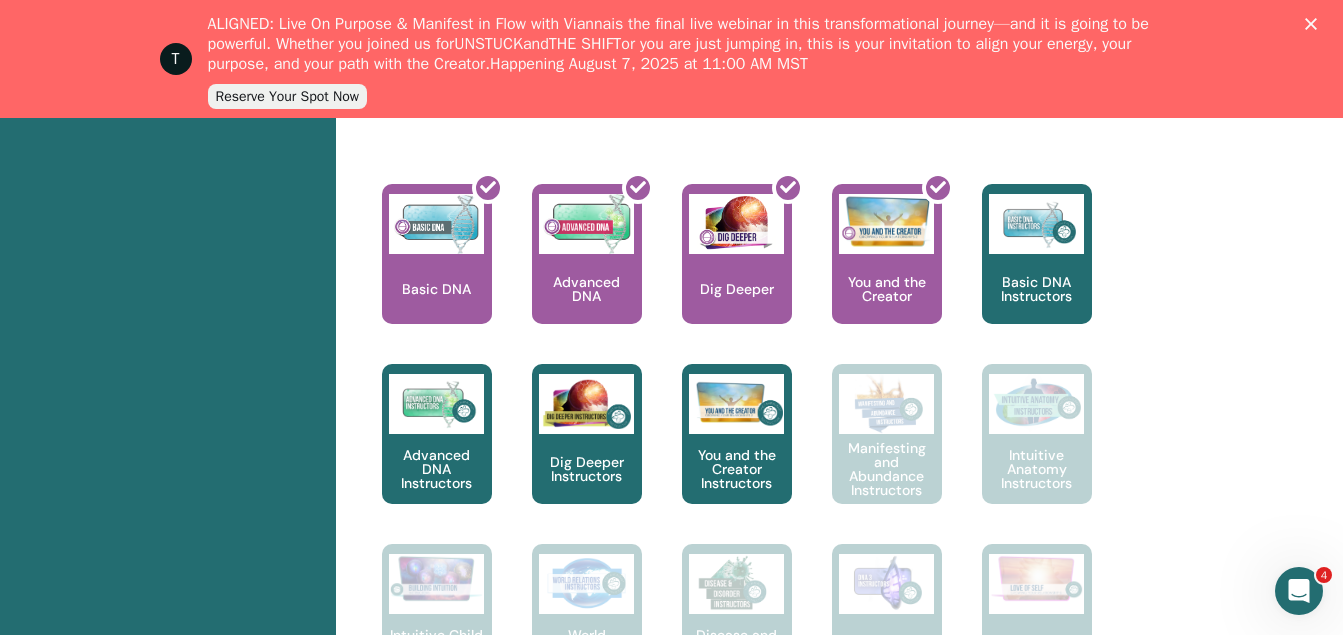 click at bounding box center [1315, 24] 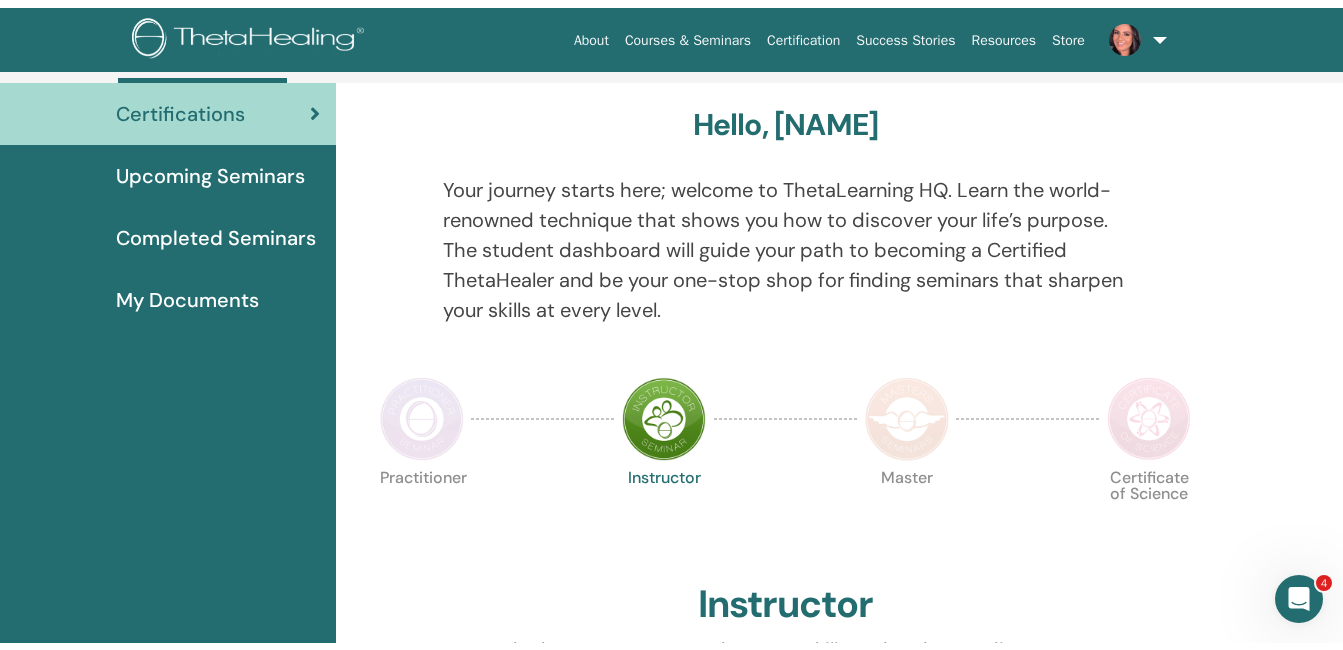scroll, scrollTop: 0, scrollLeft: 0, axis: both 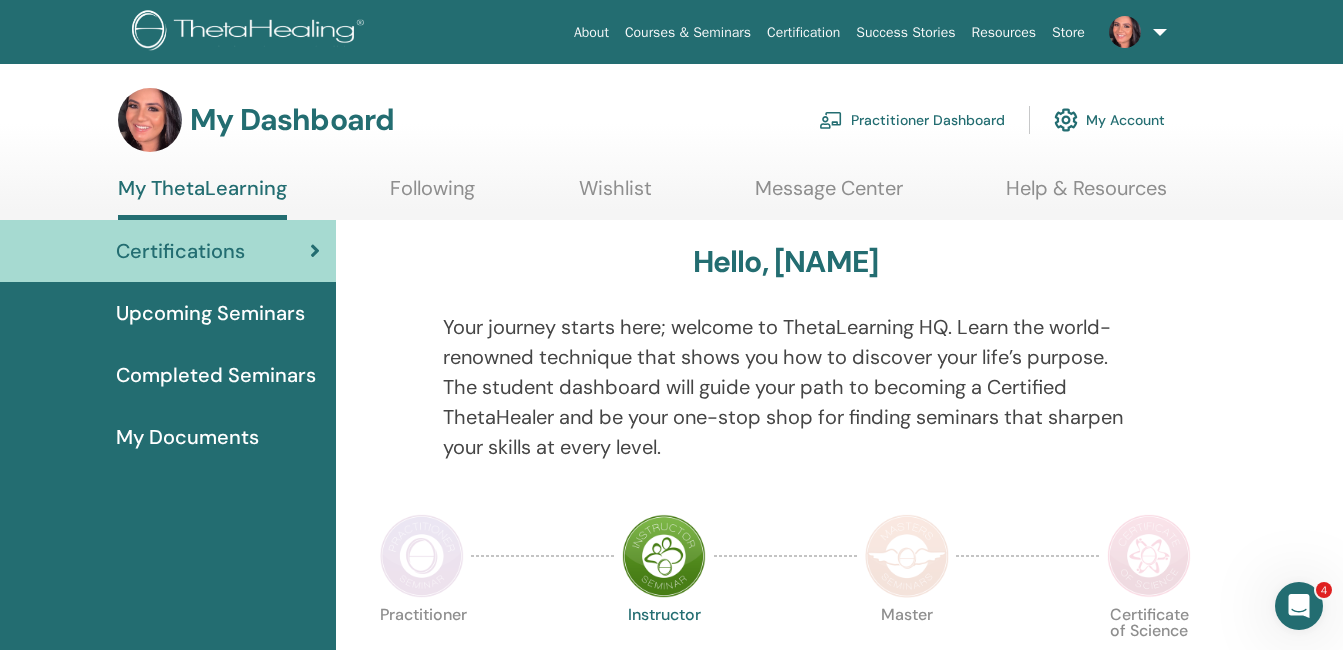 click on "Completed Seminars" at bounding box center (216, 375) 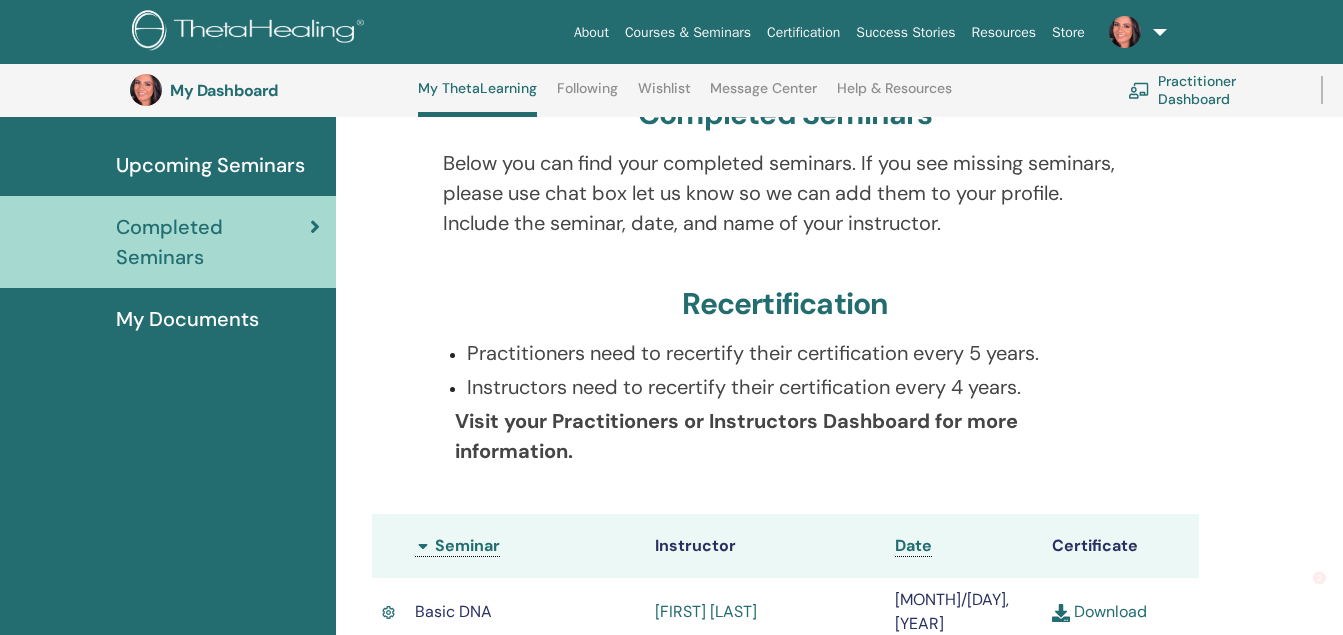 scroll, scrollTop: 353, scrollLeft: 0, axis: vertical 